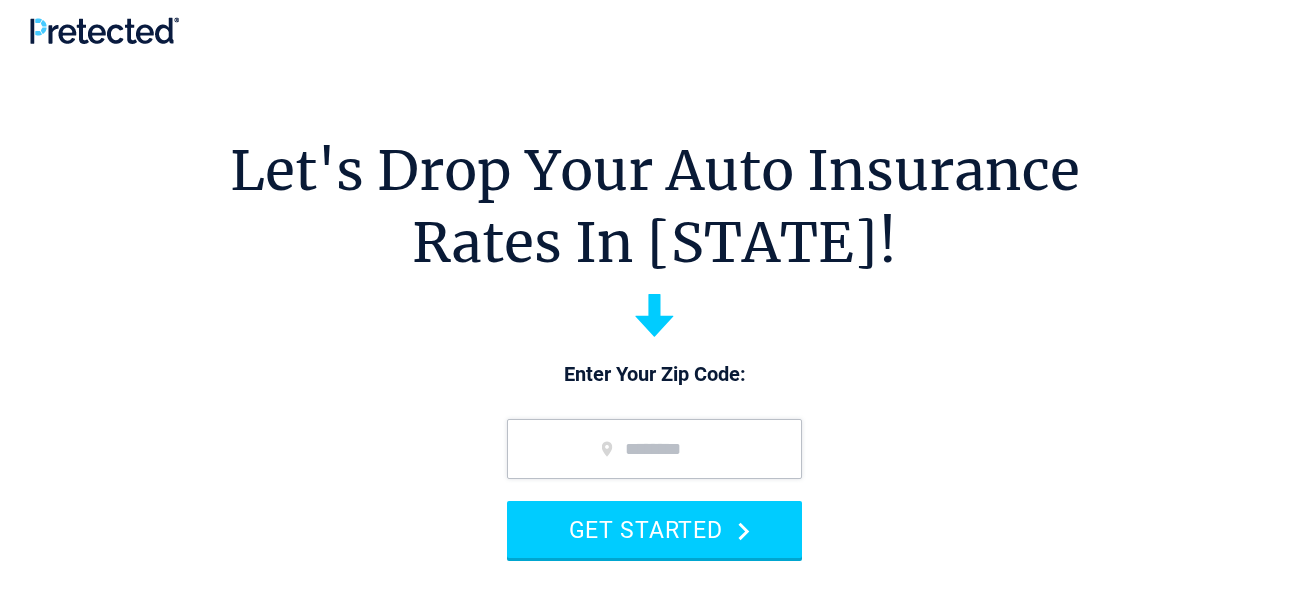 scroll, scrollTop: 0, scrollLeft: 0, axis: both 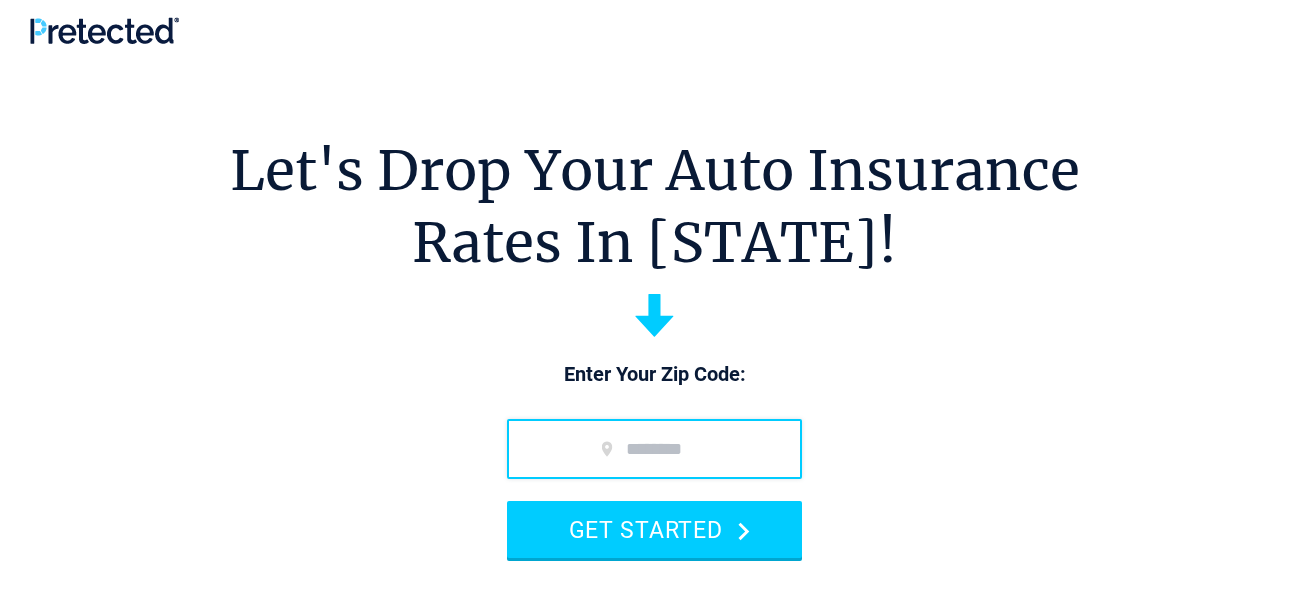 click at bounding box center (654, 449) 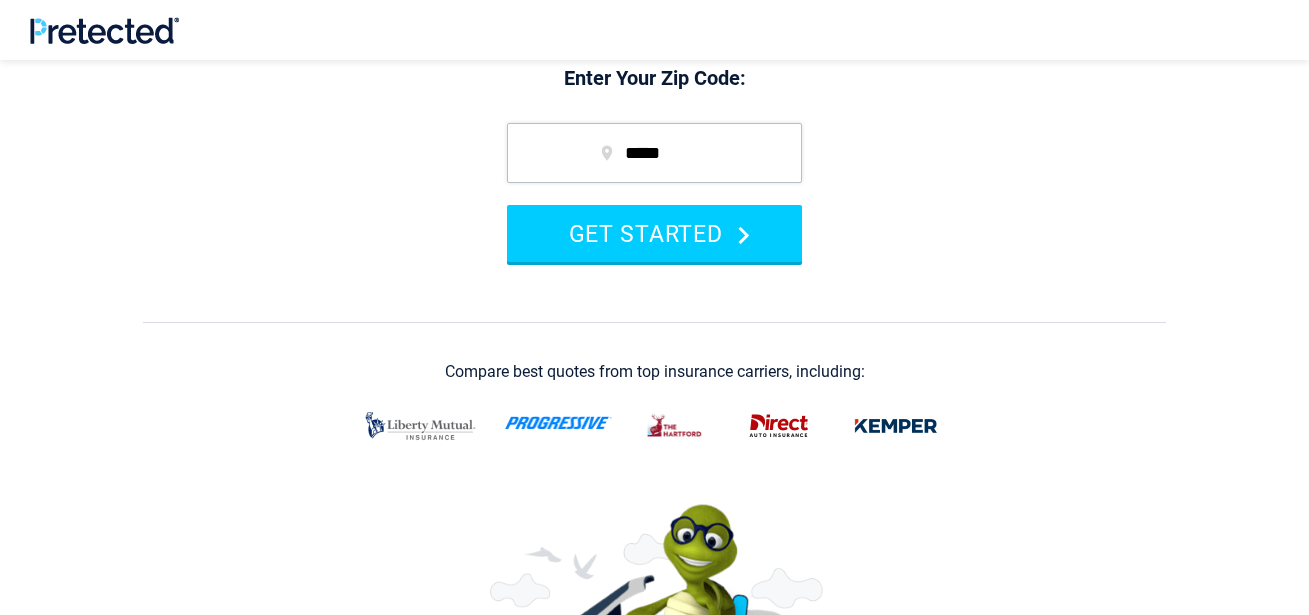 scroll, scrollTop: 290, scrollLeft: 0, axis: vertical 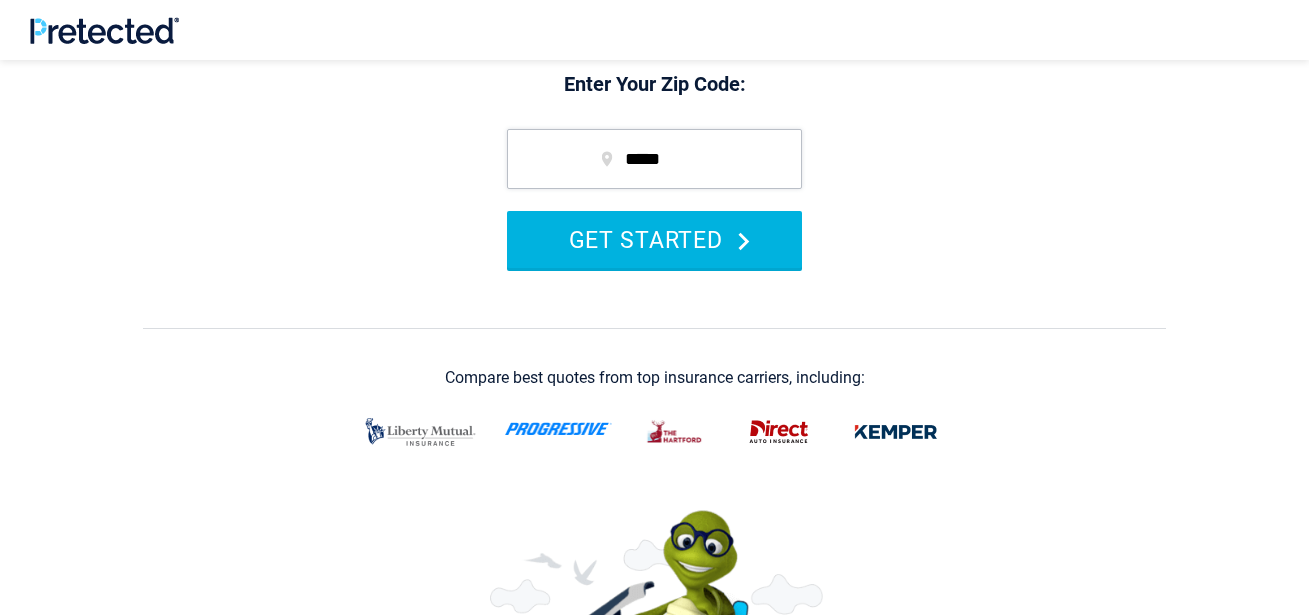 type on "*****" 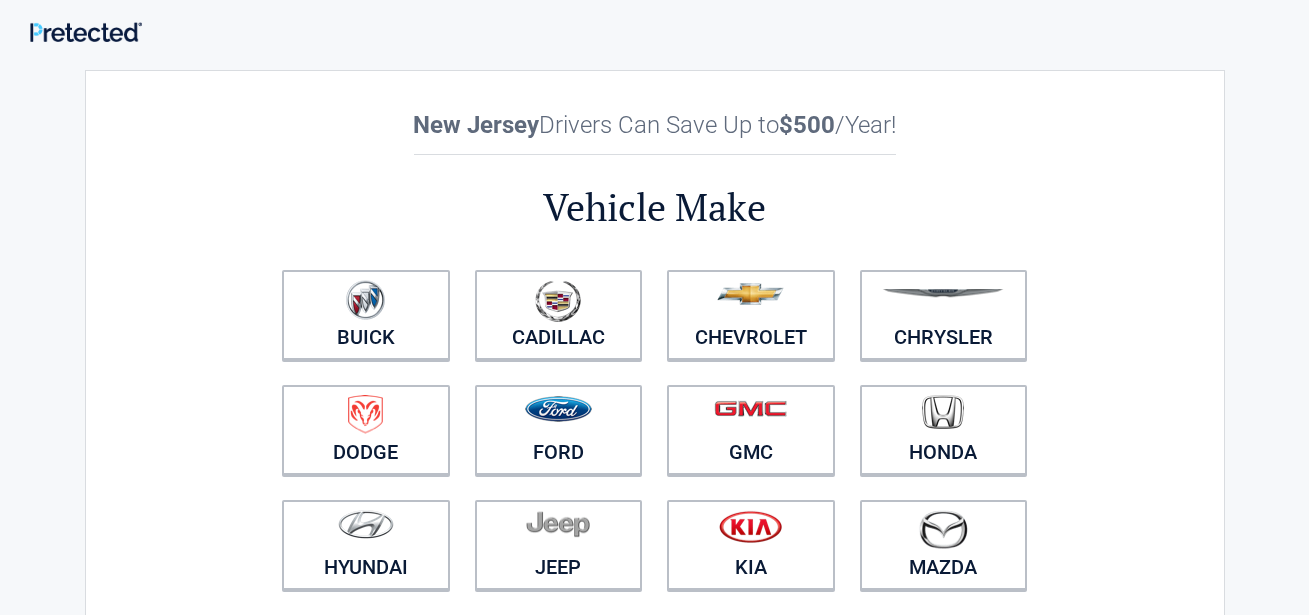 scroll, scrollTop: 0, scrollLeft: 0, axis: both 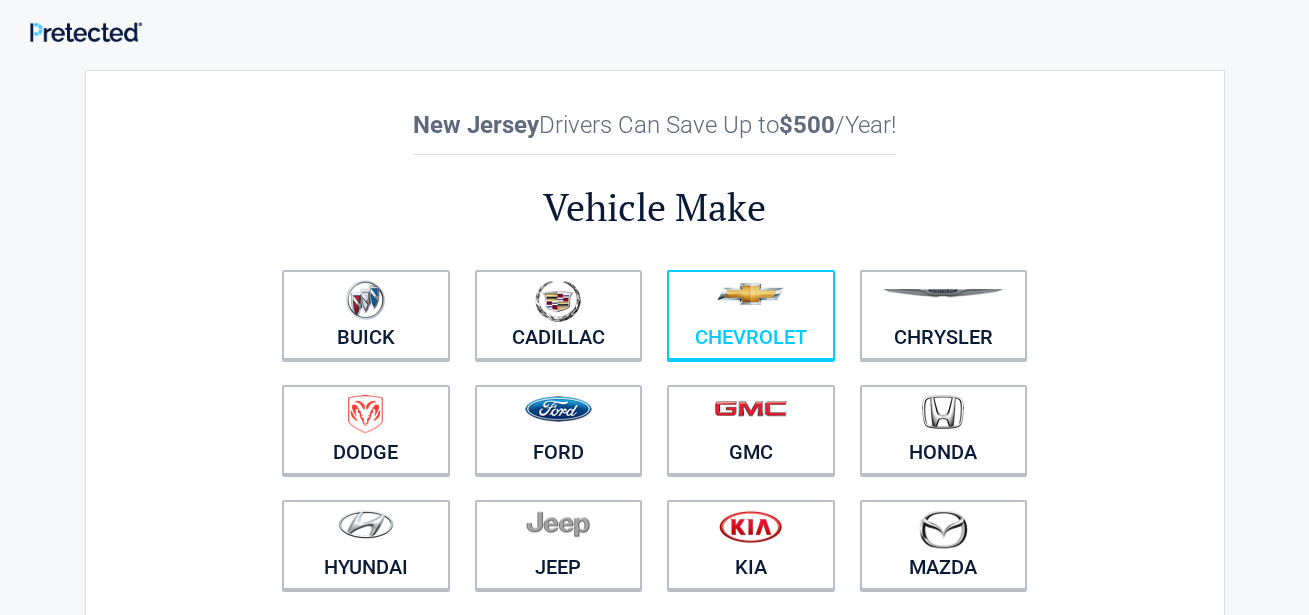 click at bounding box center (751, 302) 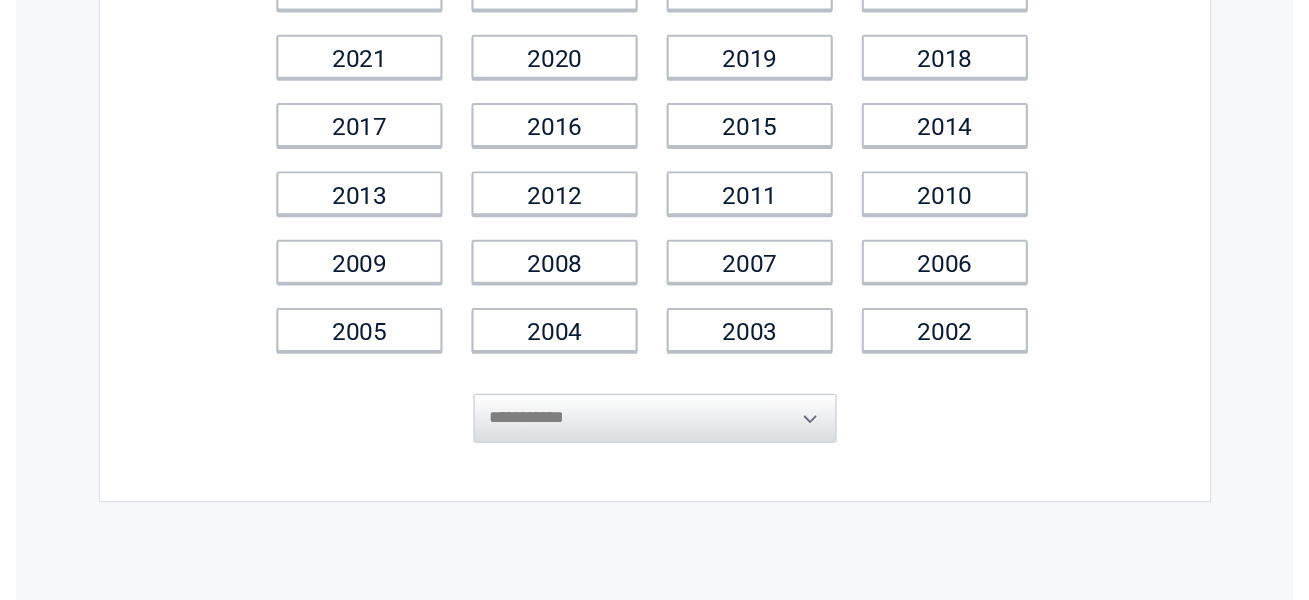 scroll, scrollTop: 261, scrollLeft: 0, axis: vertical 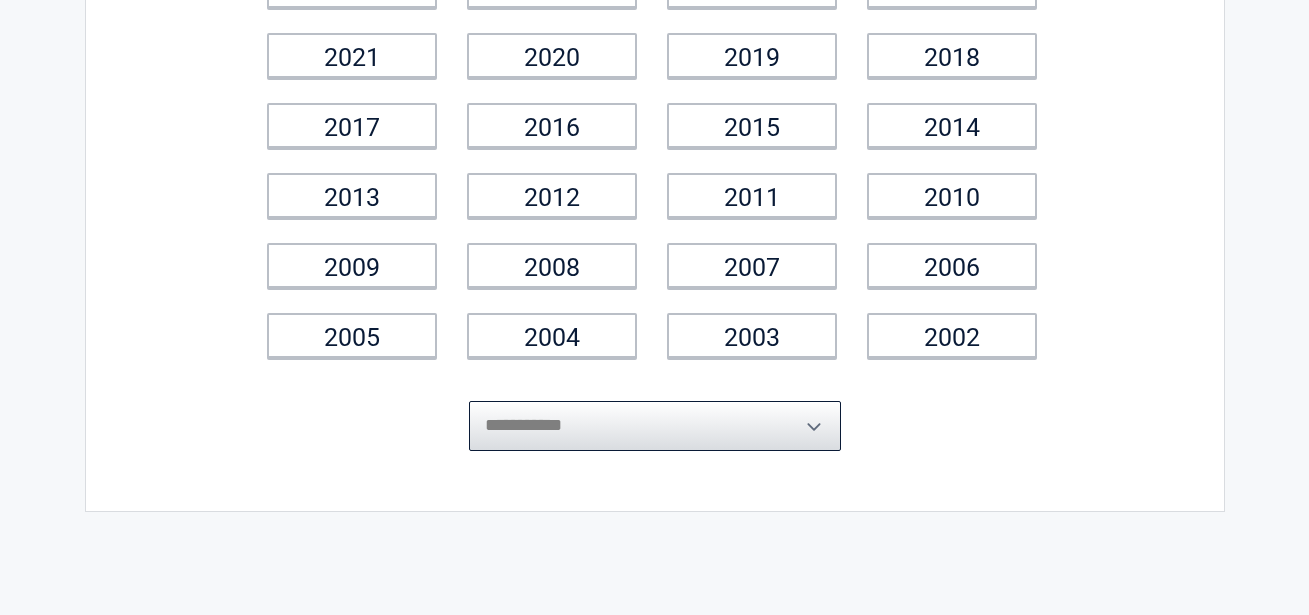 click on "**********" at bounding box center [655, 426] 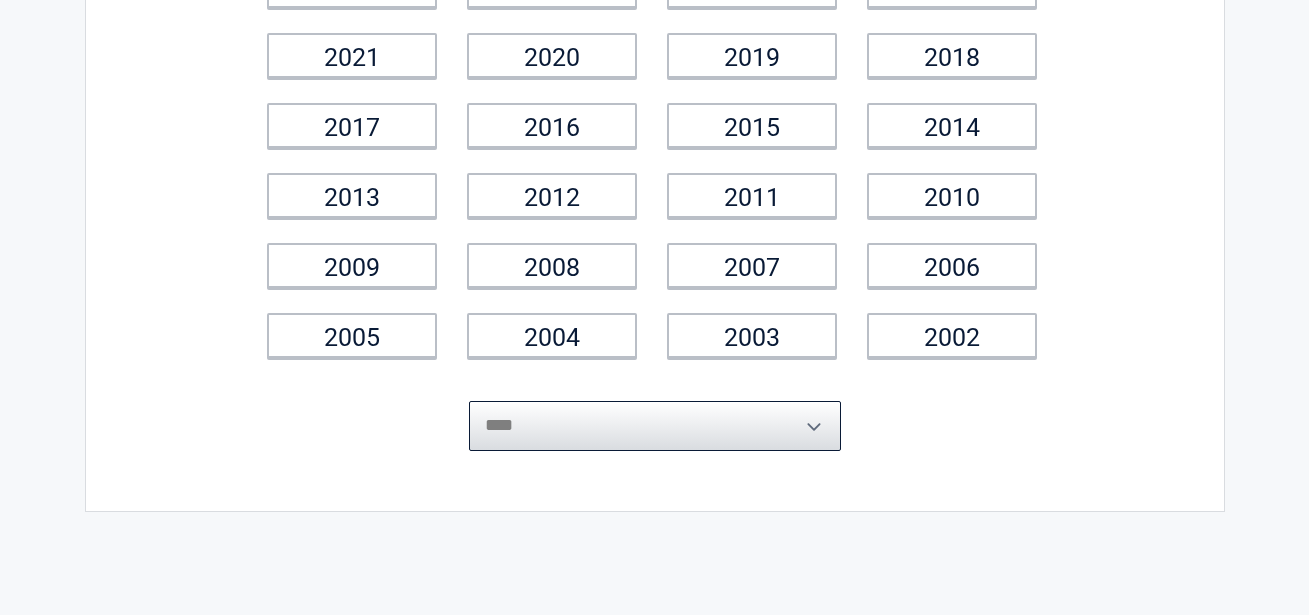 click on "**********" at bounding box center (655, 426) 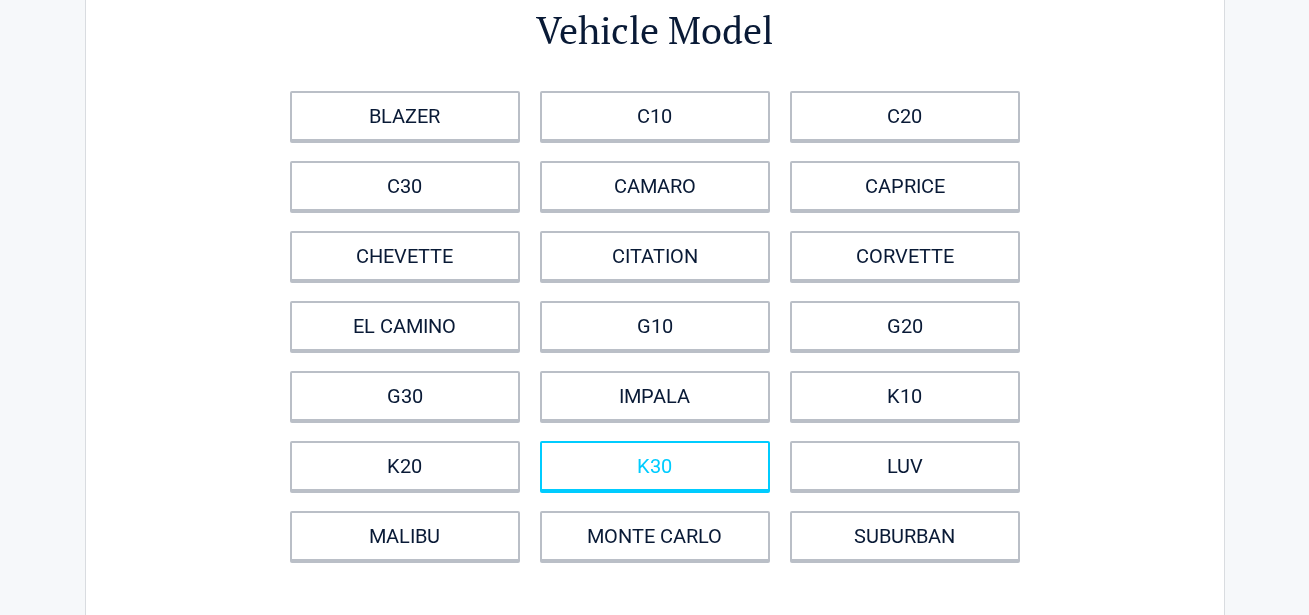 scroll, scrollTop: 0, scrollLeft: 0, axis: both 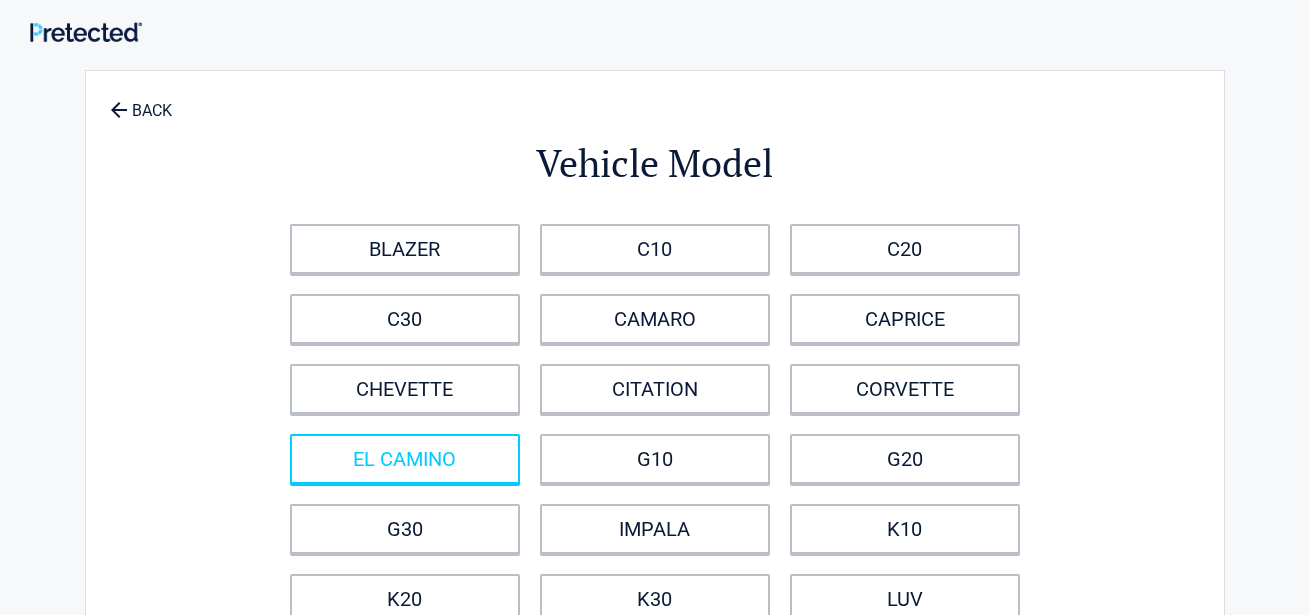 click on "EL CAMINO" at bounding box center (405, 459) 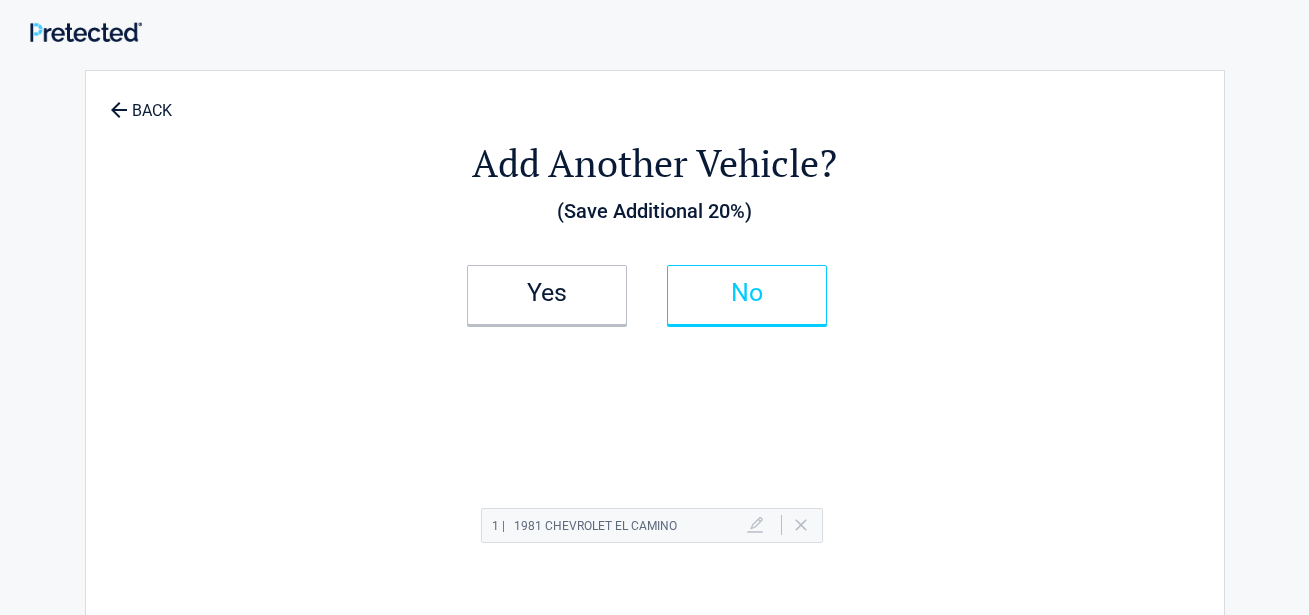 click on "No" at bounding box center (747, 293) 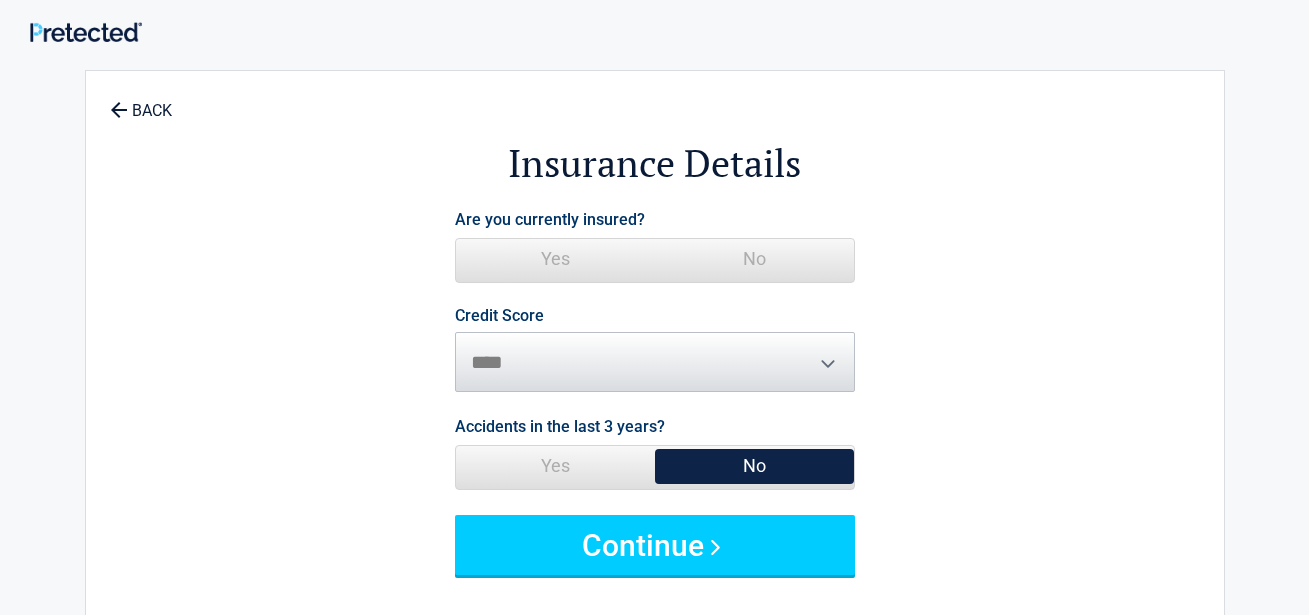 click on "Yes" at bounding box center (555, 259) 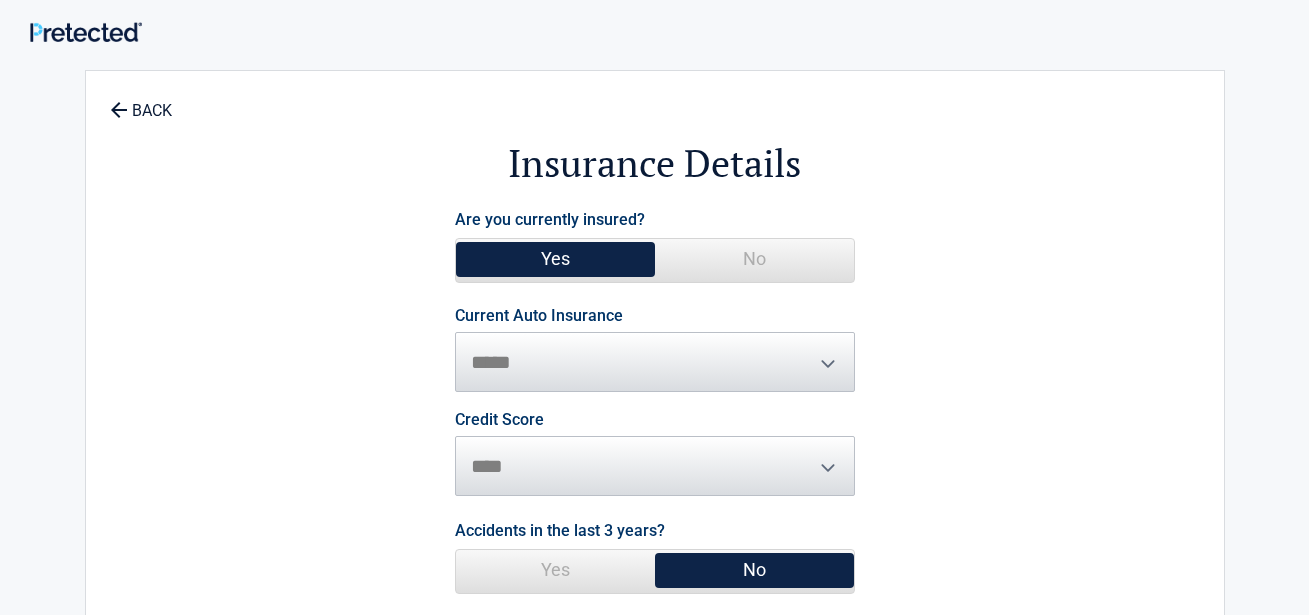 click on "**********" at bounding box center [655, 350] 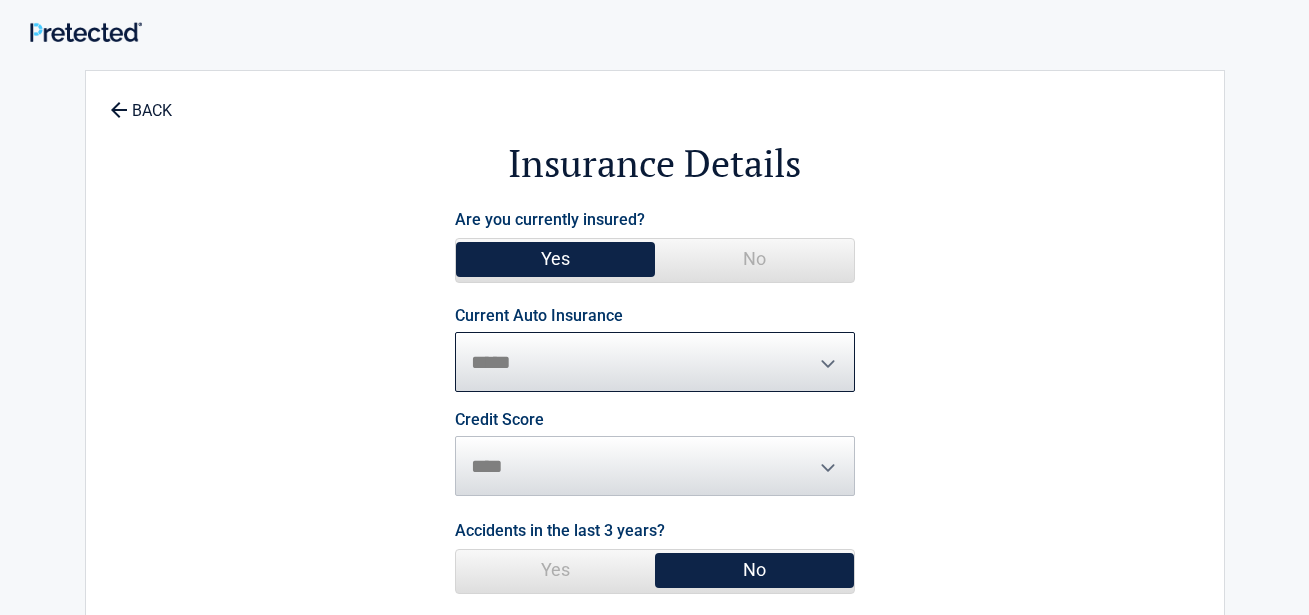 click on "**********" at bounding box center [655, 362] 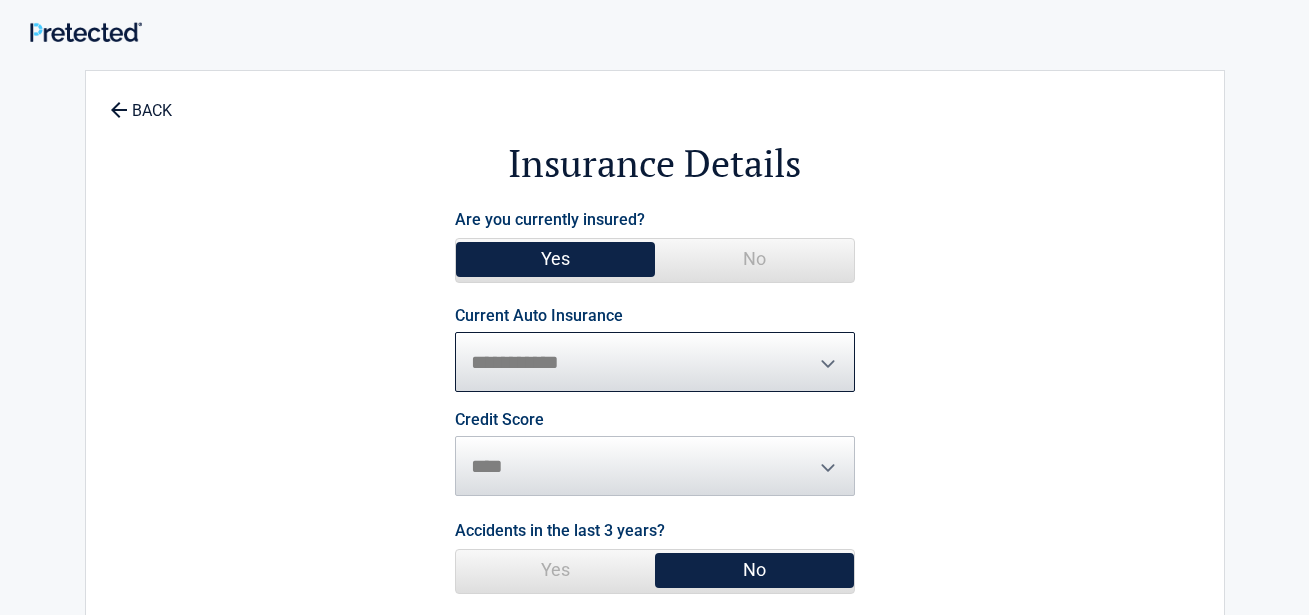 click on "**********" at bounding box center [655, 362] 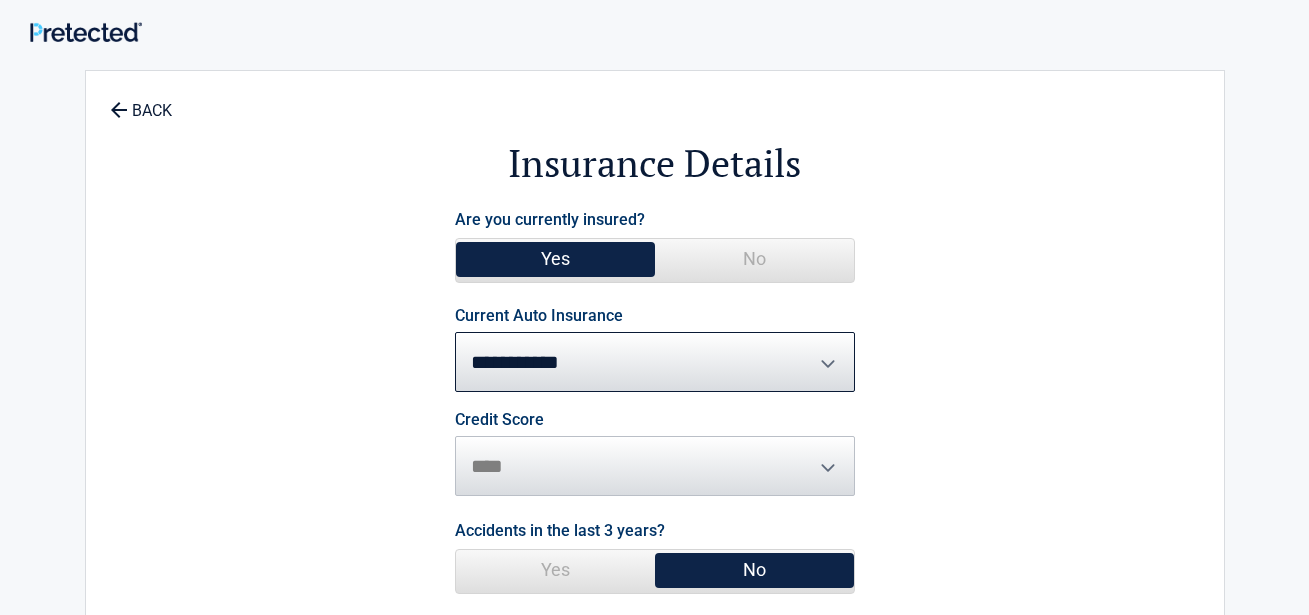 click on "No" at bounding box center (754, 570) 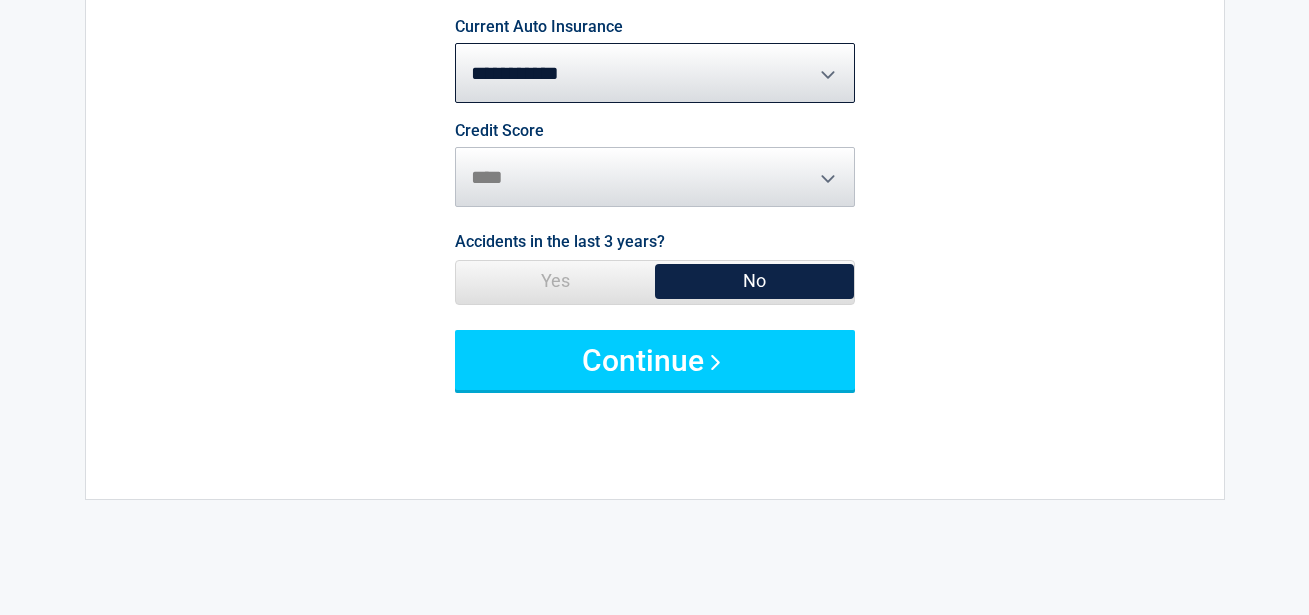 scroll, scrollTop: 298, scrollLeft: 0, axis: vertical 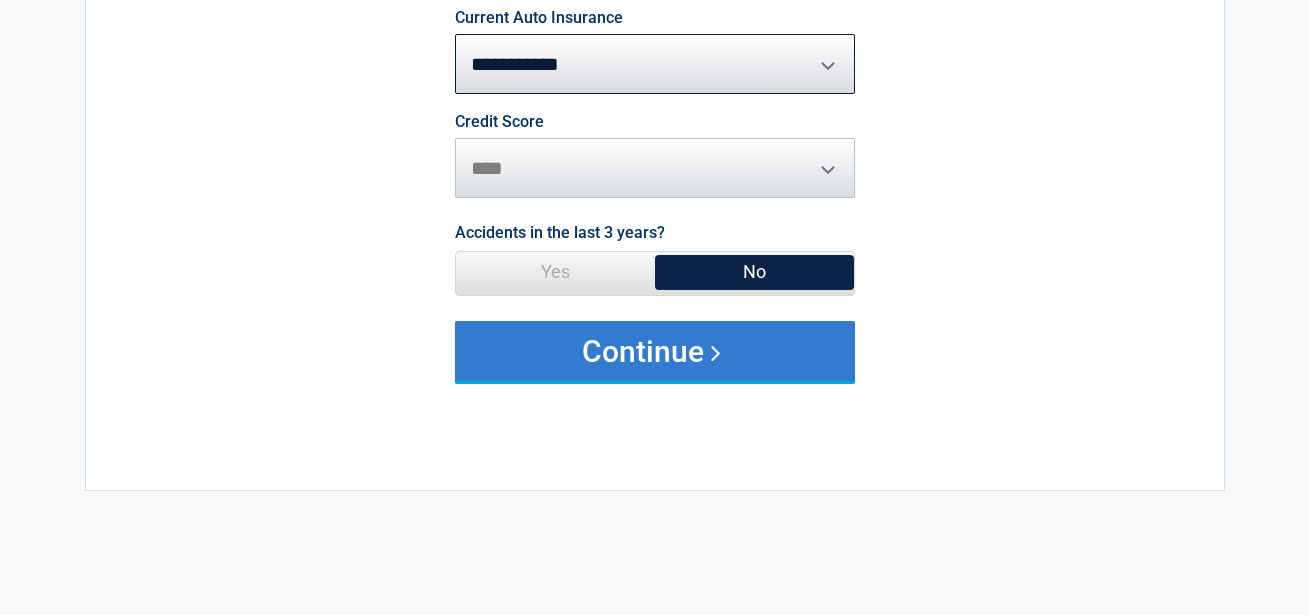 click on "Continue" at bounding box center [655, 351] 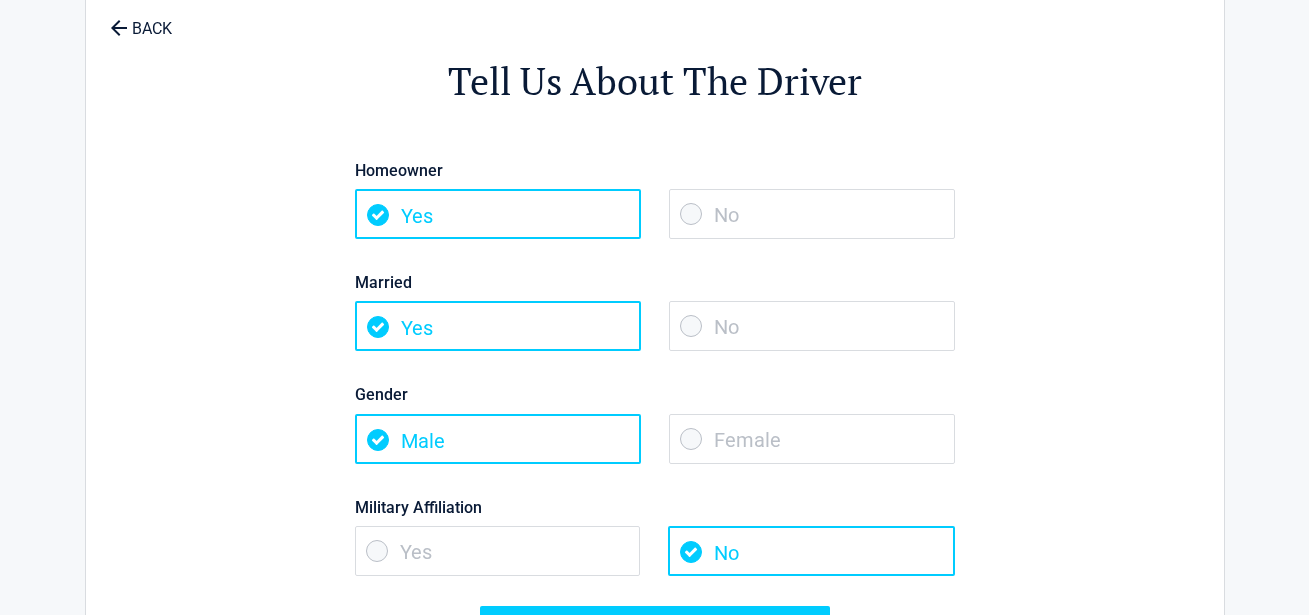 scroll, scrollTop: 0, scrollLeft: 0, axis: both 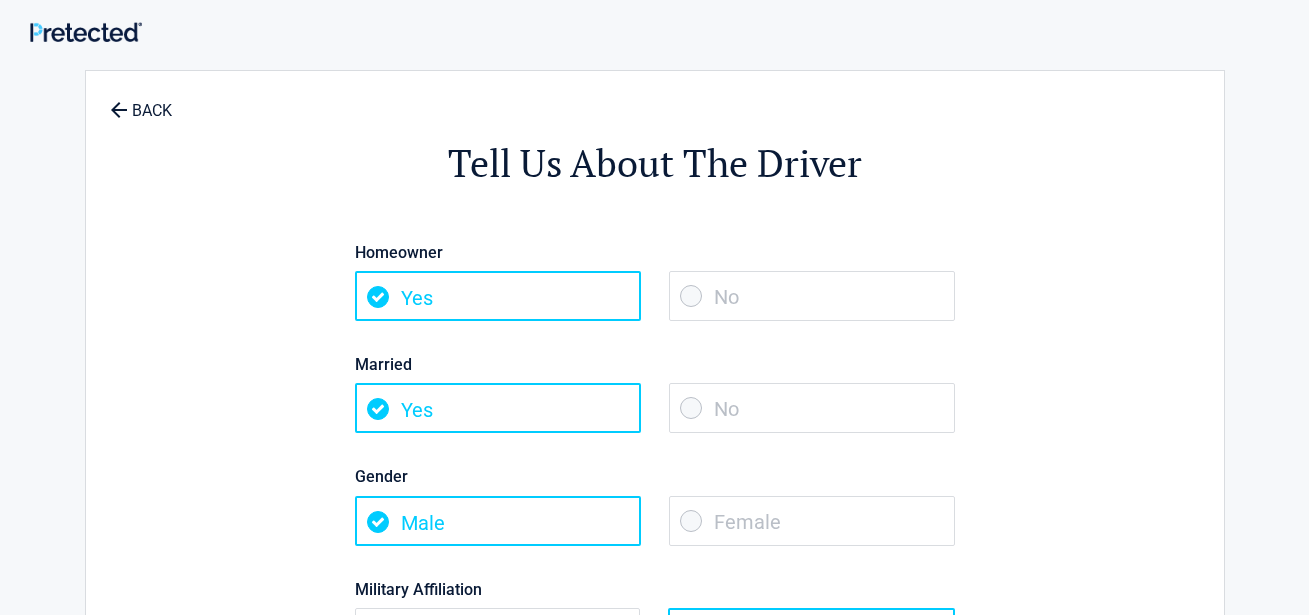 click on "Yes" at bounding box center [498, 296] 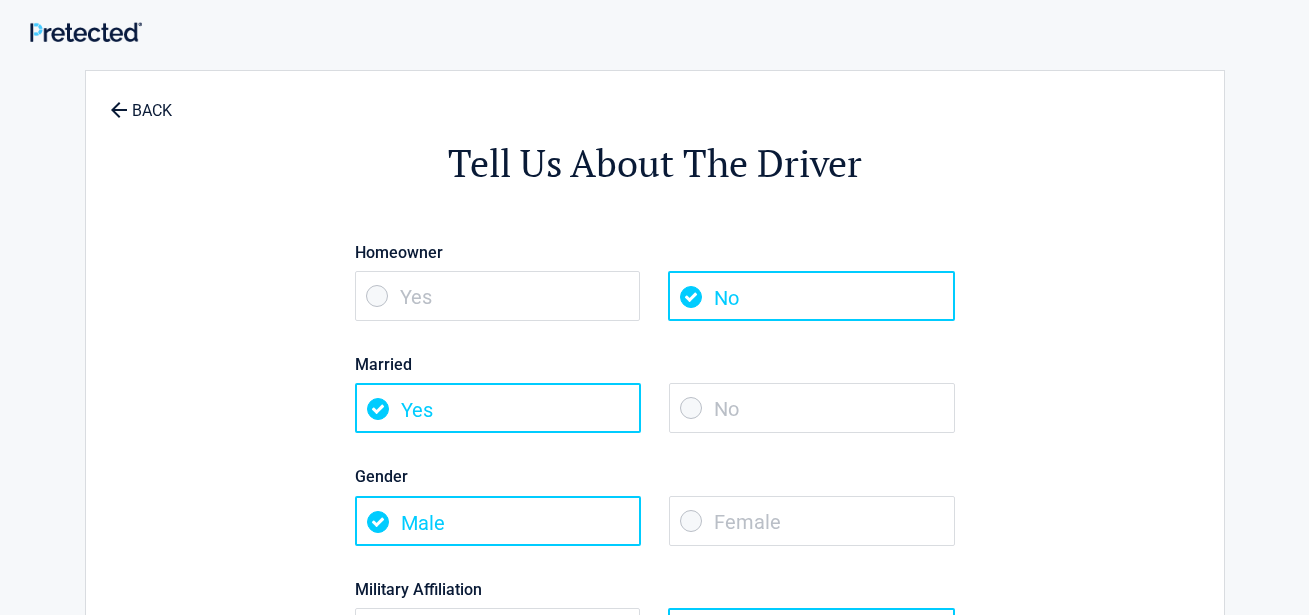 click on "No" at bounding box center (812, 408) 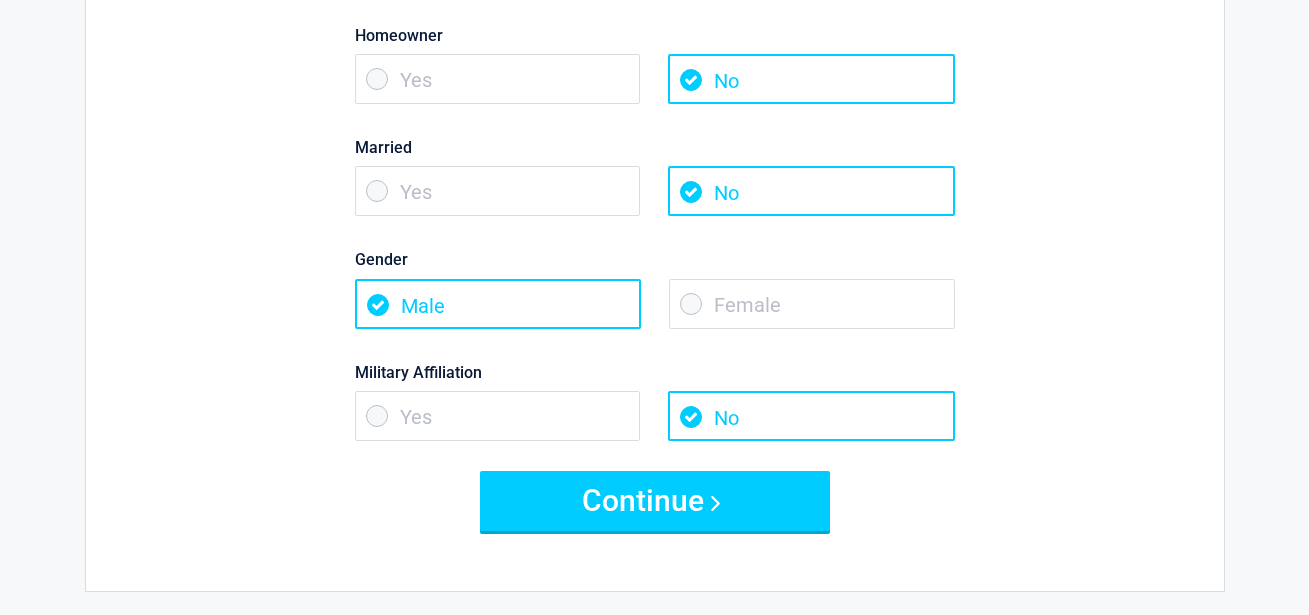 scroll, scrollTop: 245, scrollLeft: 0, axis: vertical 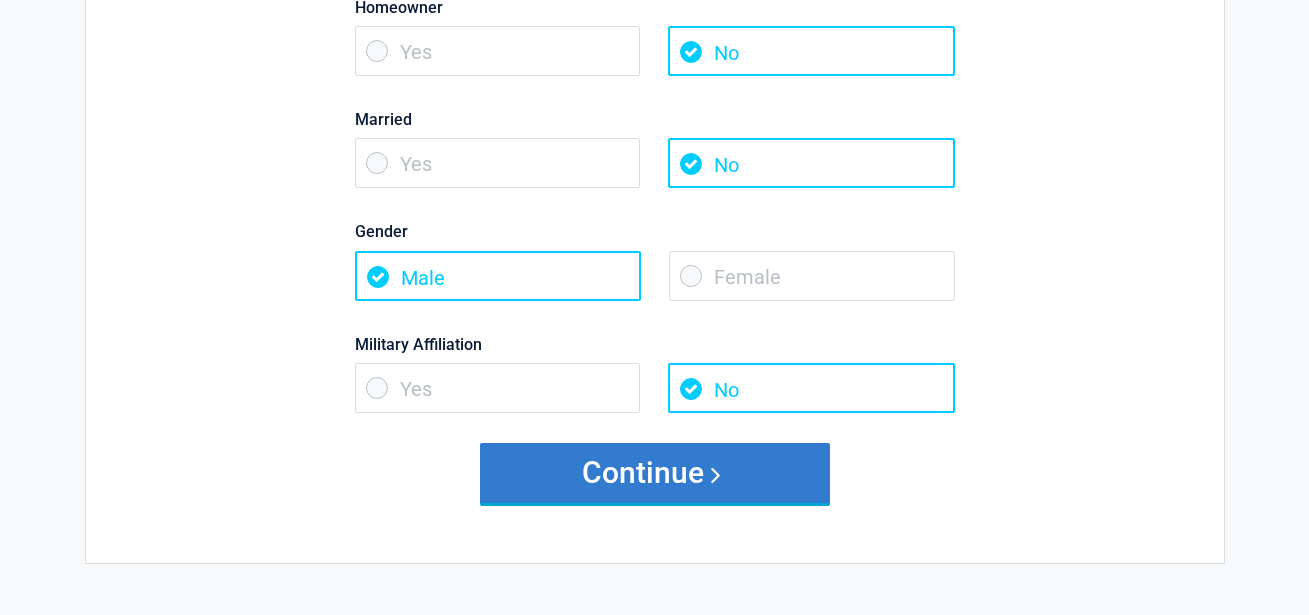 click on "Continue" at bounding box center (655, 473) 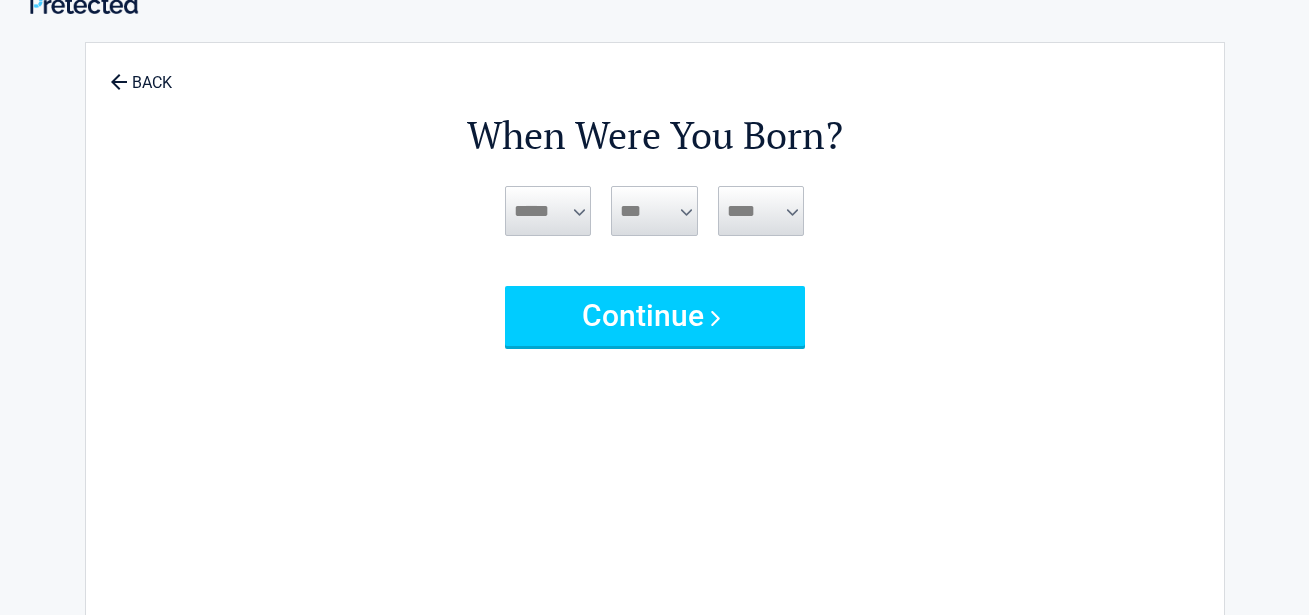 scroll, scrollTop: 0, scrollLeft: 0, axis: both 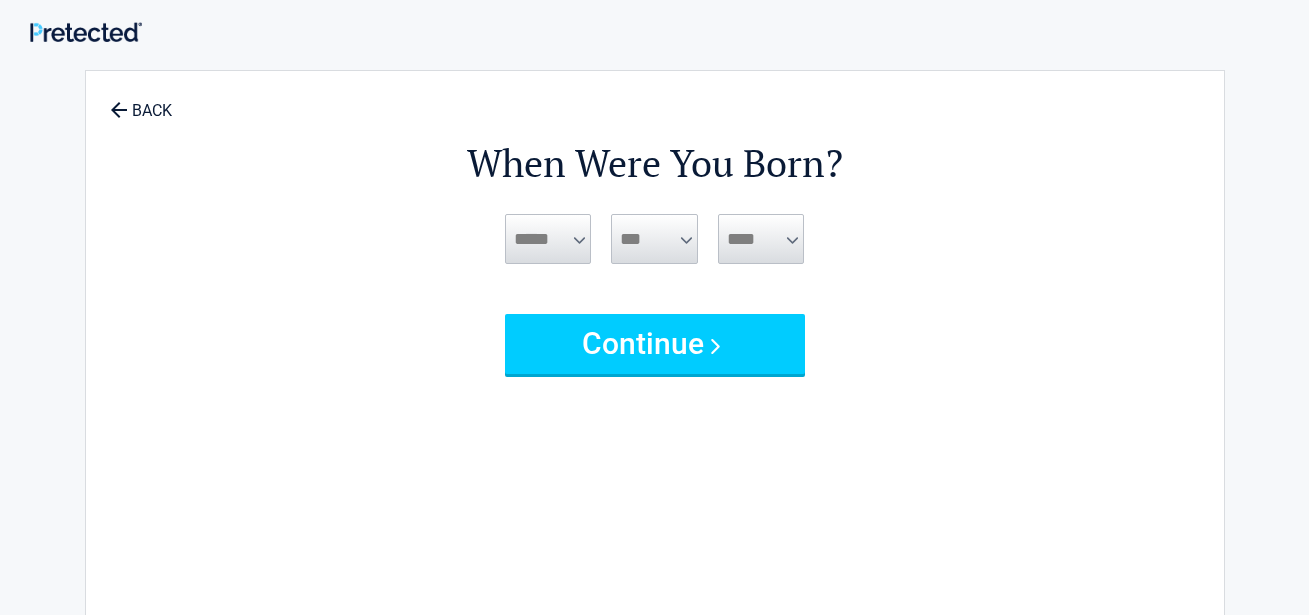 click on "*****
***
***
***
***
***
***
***
***
***
***
***
***" at bounding box center (548, 239) 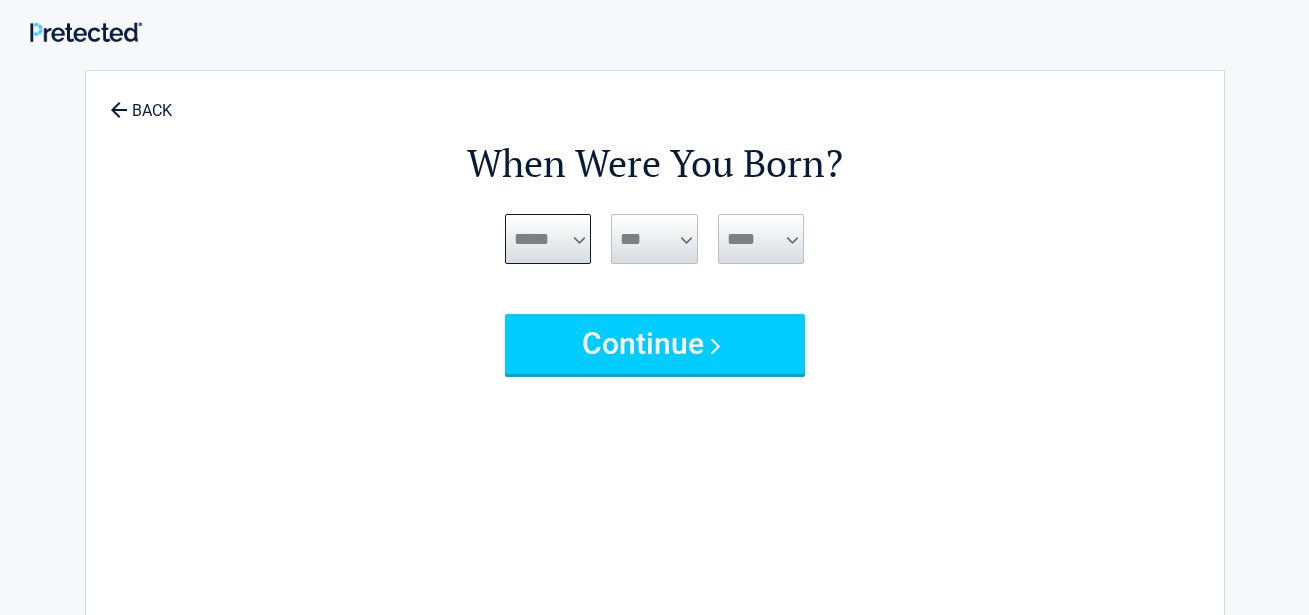 click on "*****
***
***
***
***
***
***
***
***
***
***
***
***" at bounding box center [548, 239] 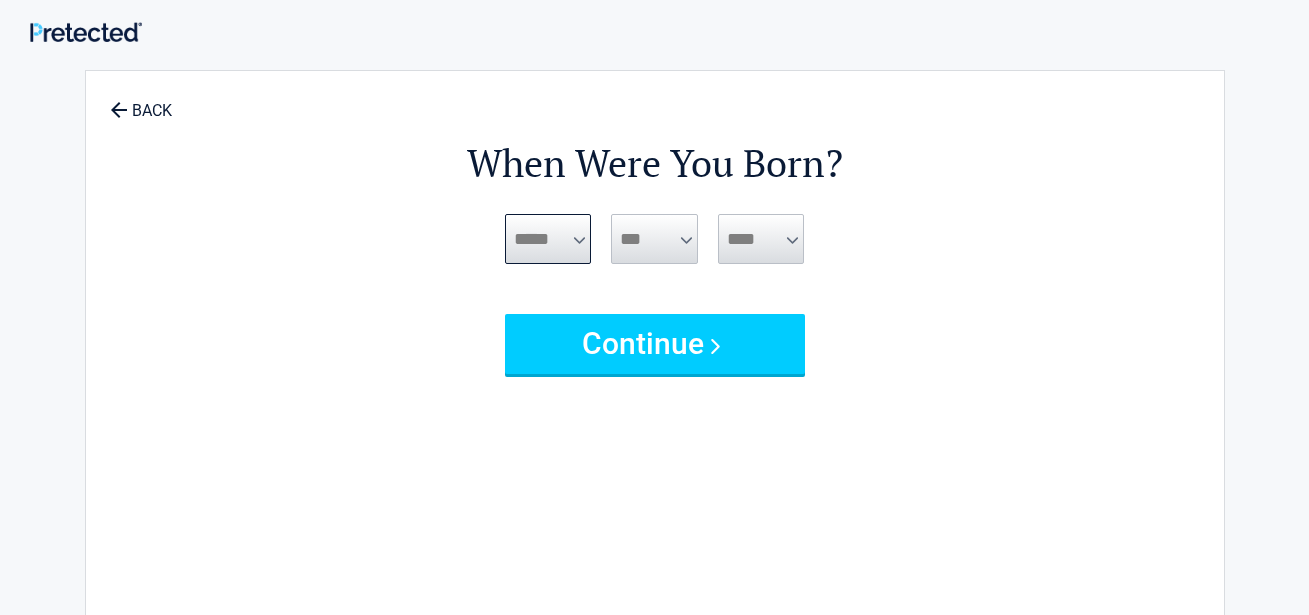select on "*" 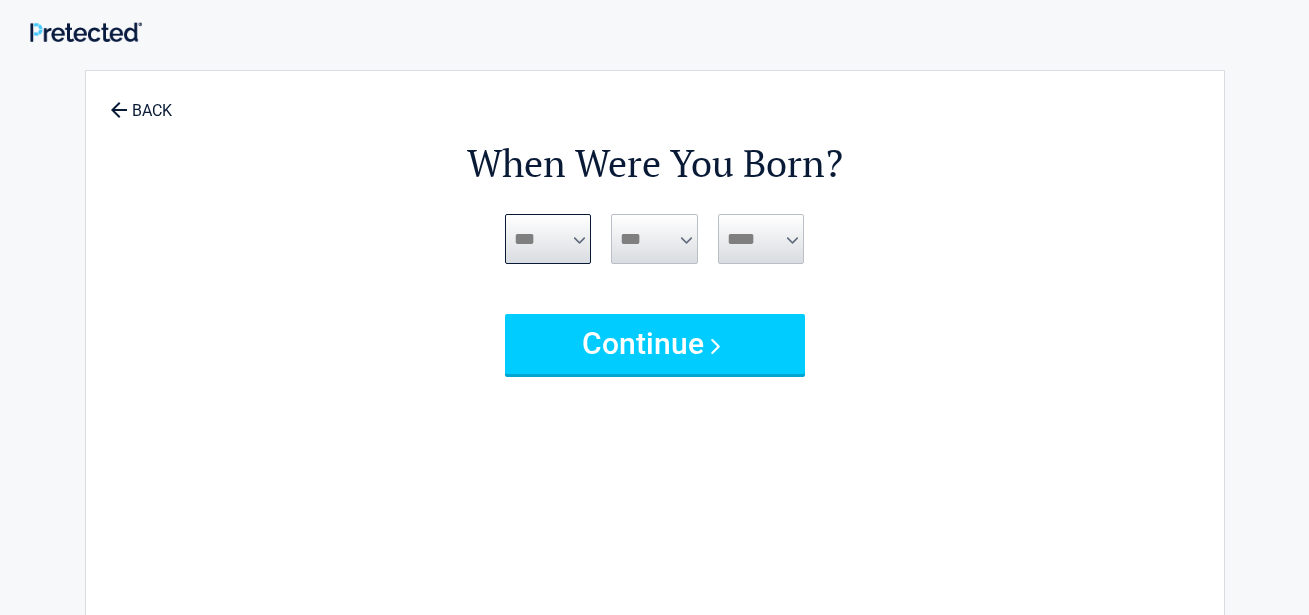 click on "*****
***
***
***
***
***
***
***
***
***
***
***
***" at bounding box center [548, 239] 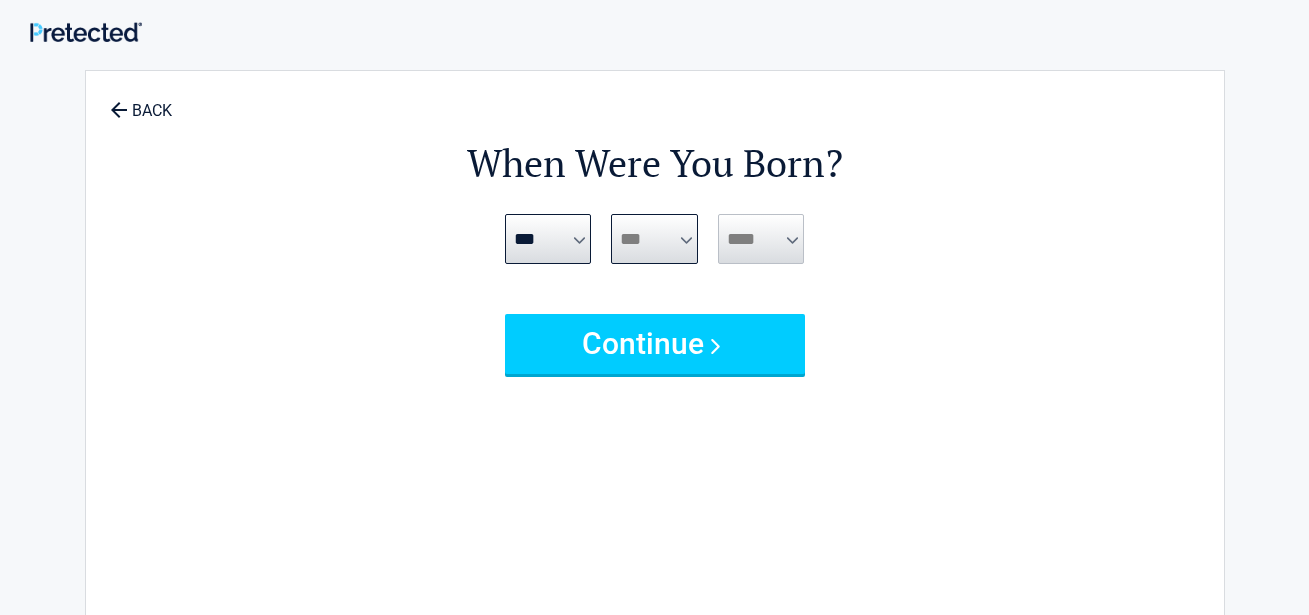 click on "*** * * * * * * * * * ** ** ** ** ** ** ** ** ** ** ** ** ** ** ** ** ** ** ** ** ** **" at bounding box center (654, 239) 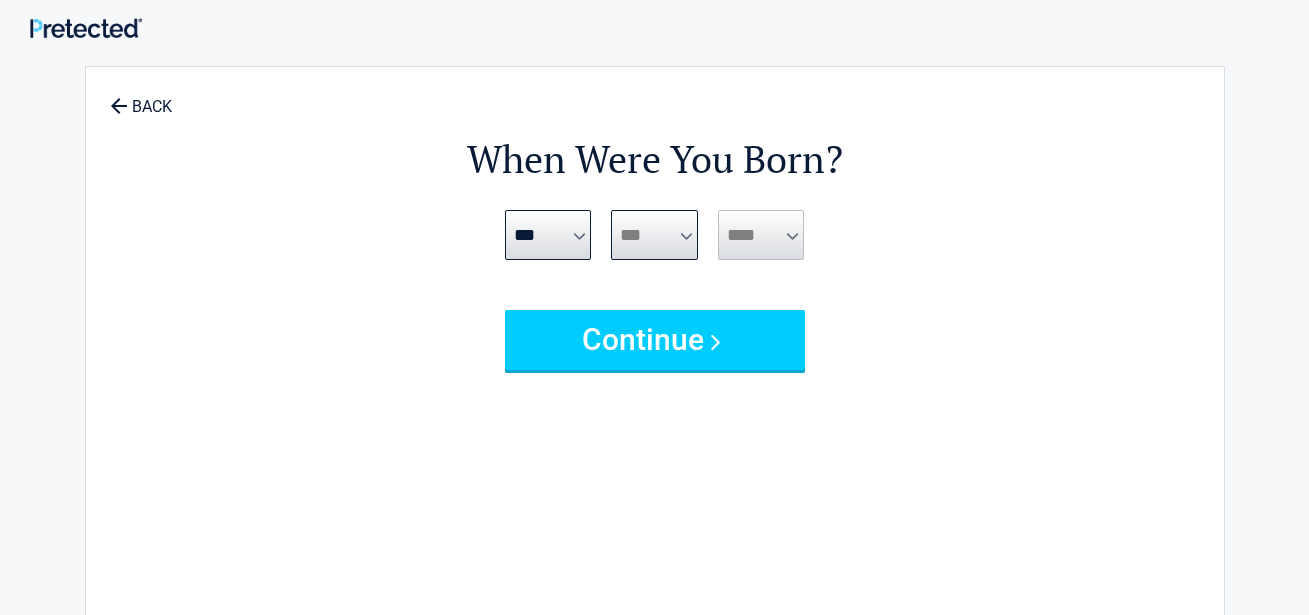 scroll, scrollTop: 0, scrollLeft: 0, axis: both 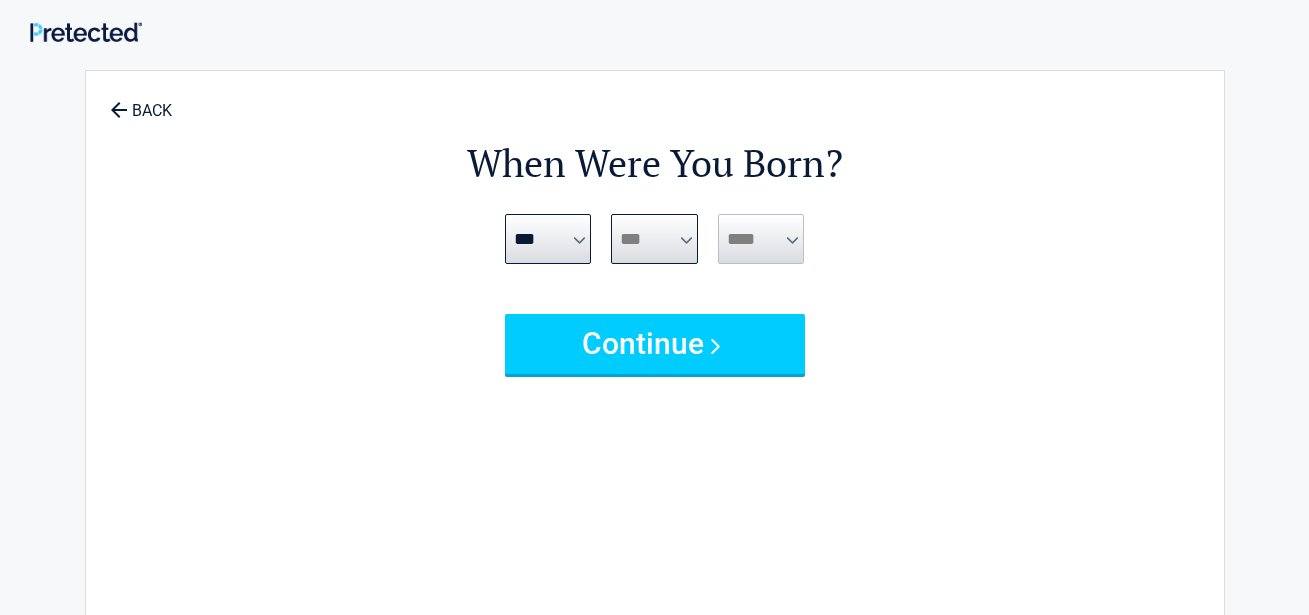 drag, startPoint x: 641, startPoint y: 206, endPoint x: 641, endPoint y: 223, distance: 17 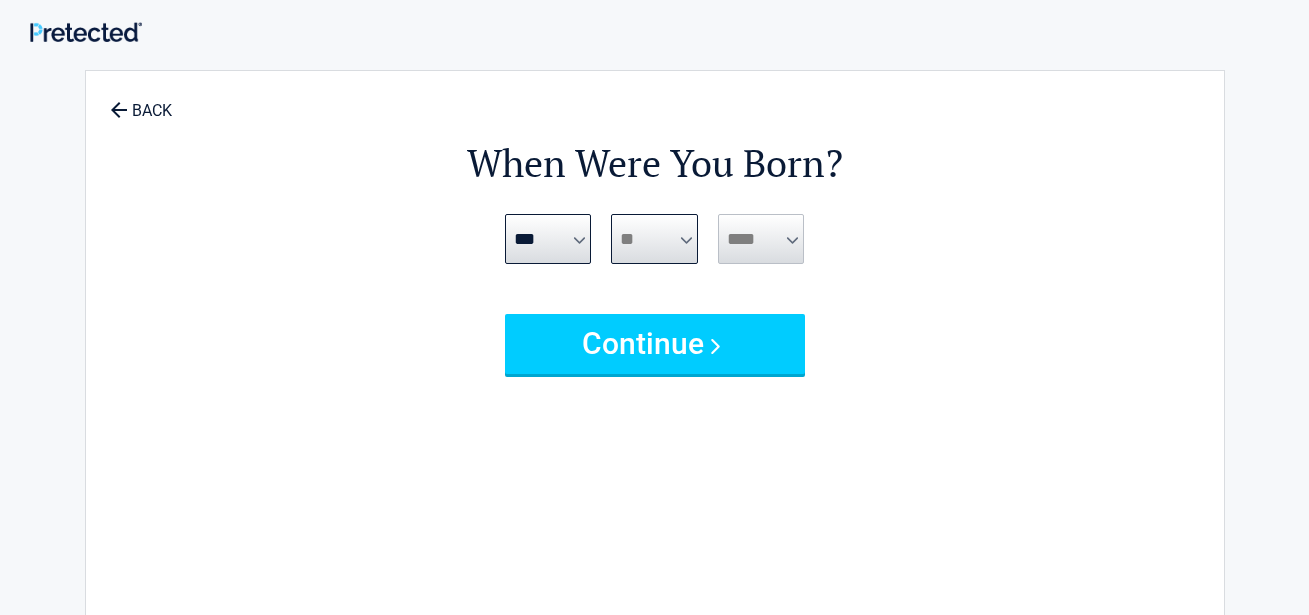 click on "*** * * * * * * * * * ** ** ** ** ** ** ** ** ** ** ** ** ** ** ** ** ** ** ** ** ** **" at bounding box center (654, 239) 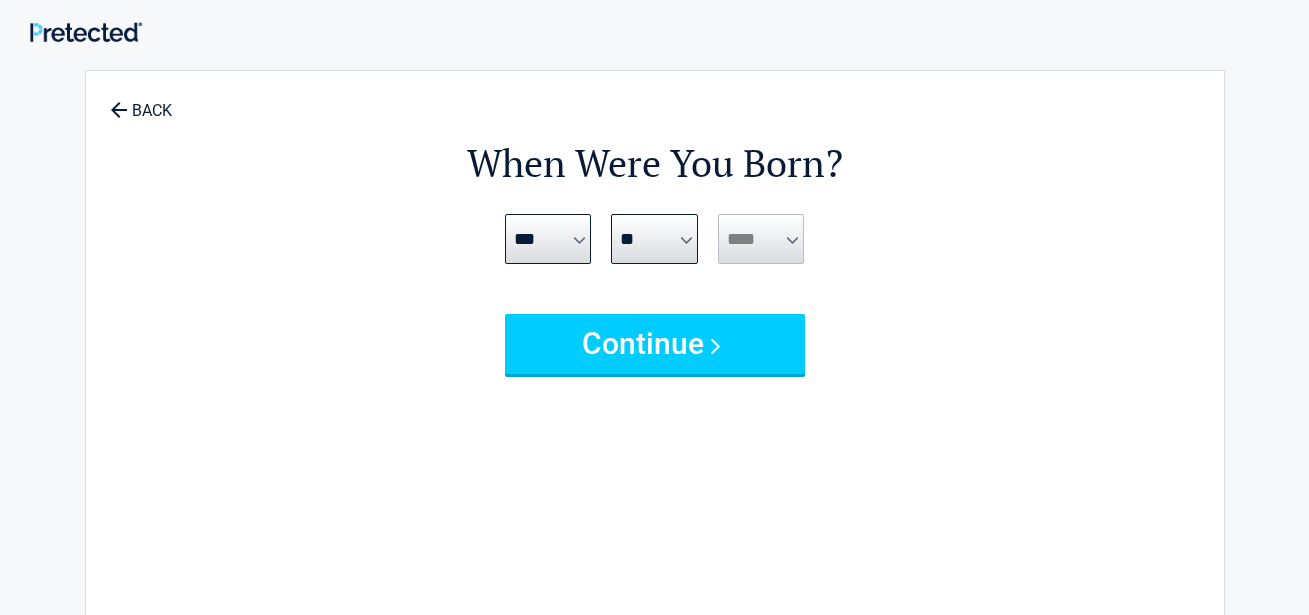 click on "****
****
****
****
****
****
****
****
****
****
****
****
****
****
****
****
****
****
****
****
****
****
****
****
****
****
****
****
****
****
****
****
****
****
****
****
****
****
****
****
****
****
****
****
****
****
****
****
****
****
****
****
****
****
****
****
****
****
****
****
****
****
**** ****" at bounding box center [761, 239] 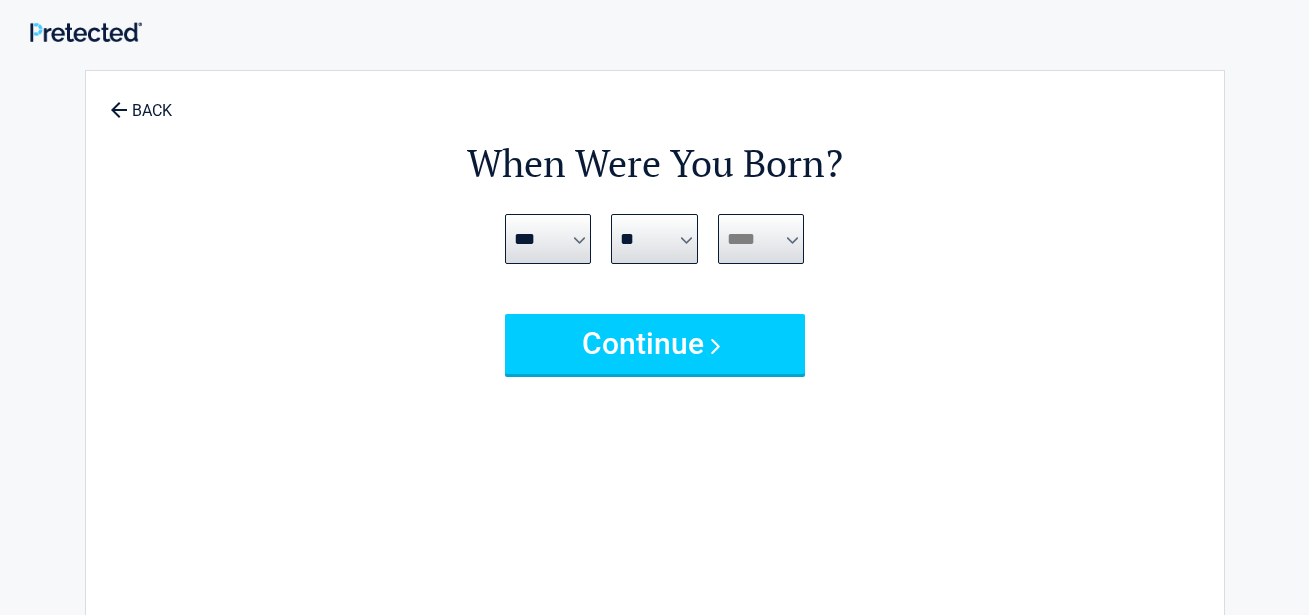 click on "****
****
****
****
****
****
****
****
****
****
****
****
****
****
****
****
****
****
****
****
****
****
****
****
****
****
****
****
****
****
****
****
****
****
****
****
****
****
****
****
****
****
****
****
****
****
****
****
****
****
****
****
****
****
****
****
****
****
****
****
****
****
****
****" at bounding box center (761, 239) 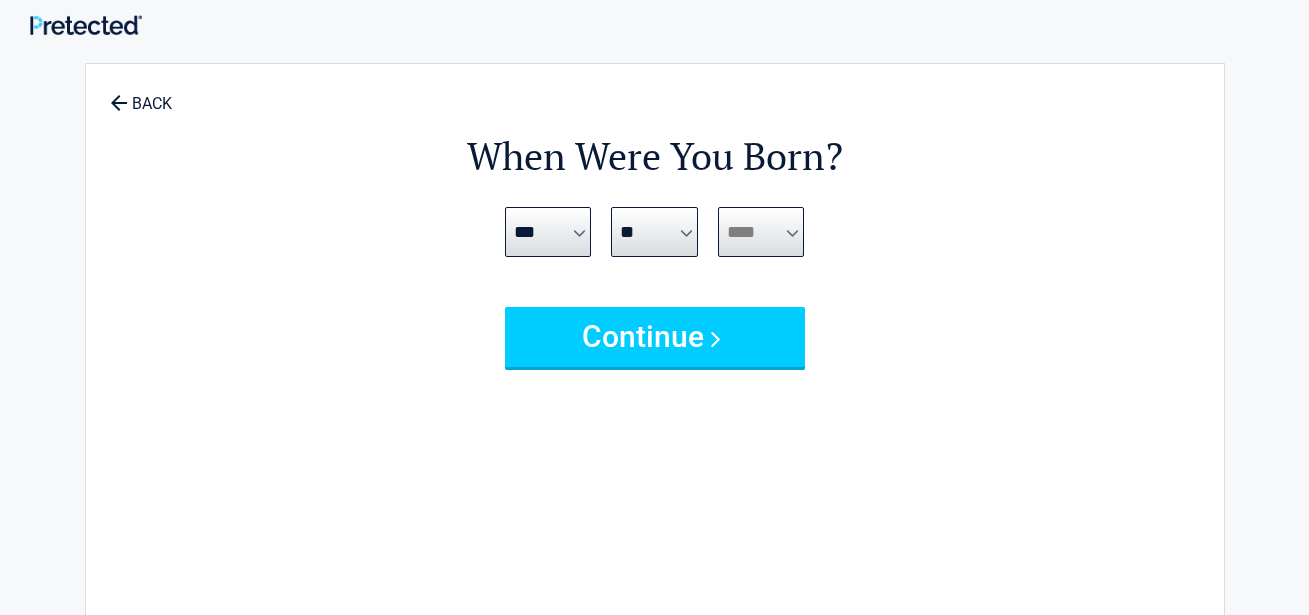 scroll, scrollTop: 6, scrollLeft: 0, axis: vertical 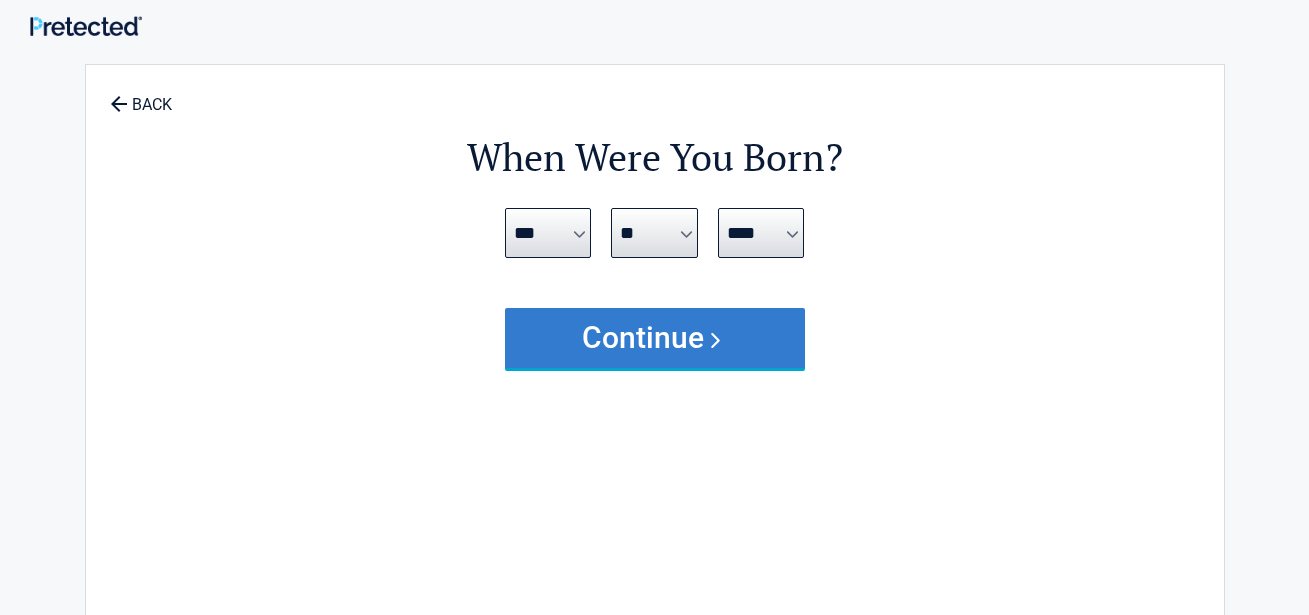 click on "Continue" at bounding box center (655, 338) 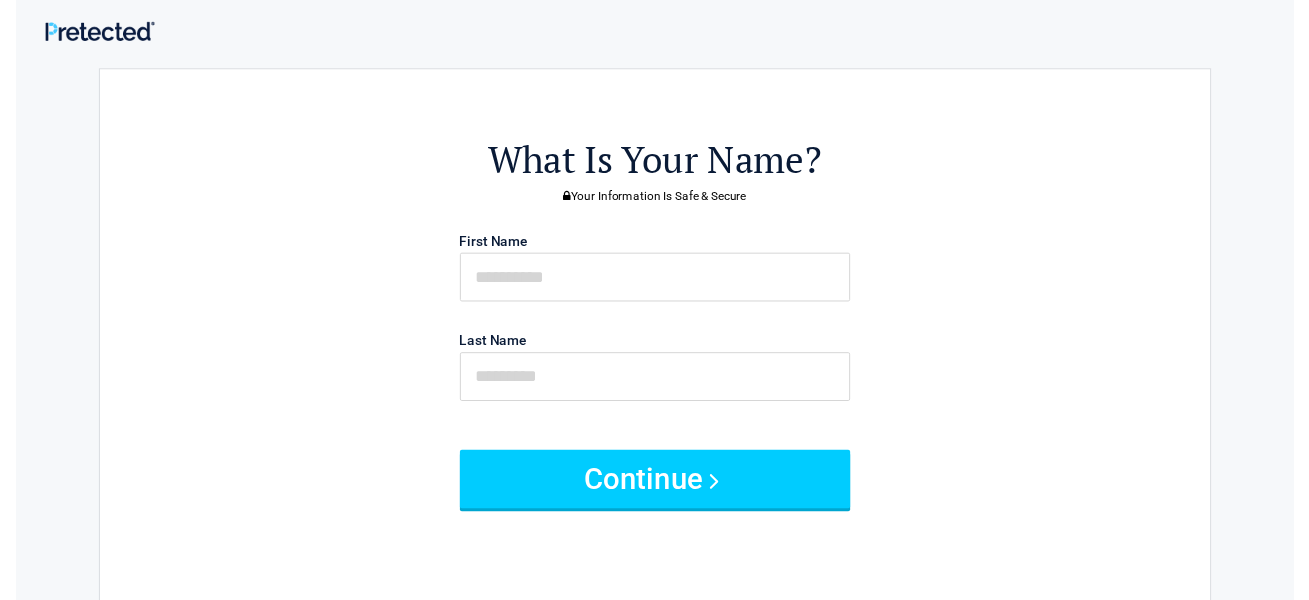 scroll, scrollTop: 1, scrollLeft: 0, axis: vertical 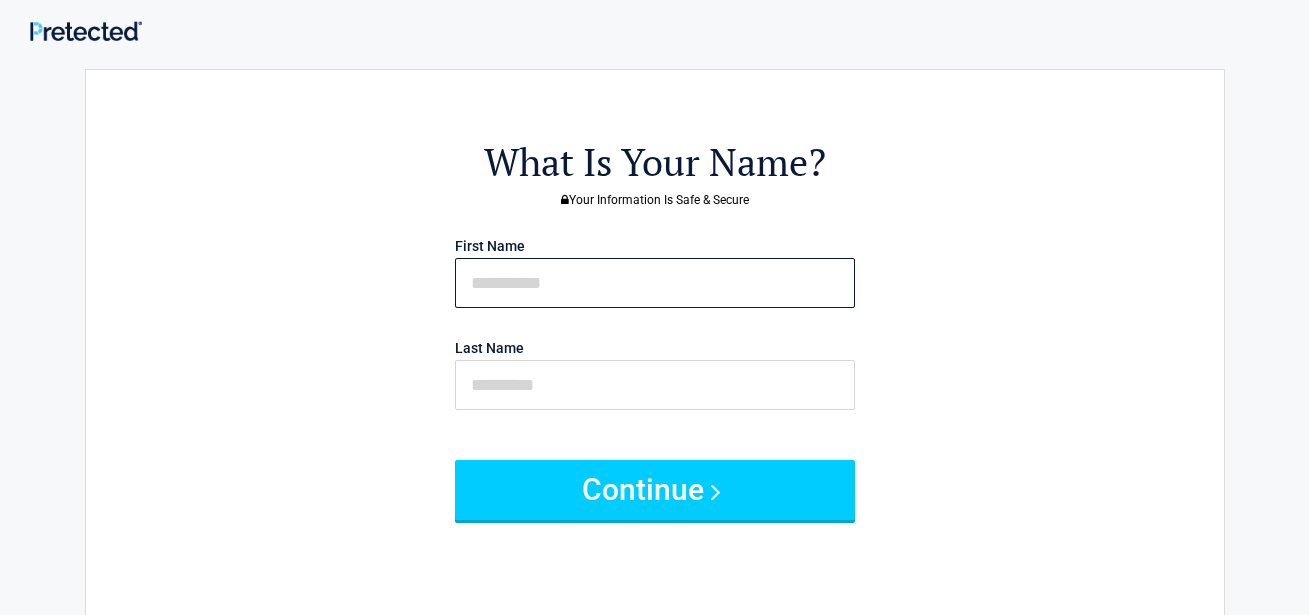 click at bounding box center [655, 283] 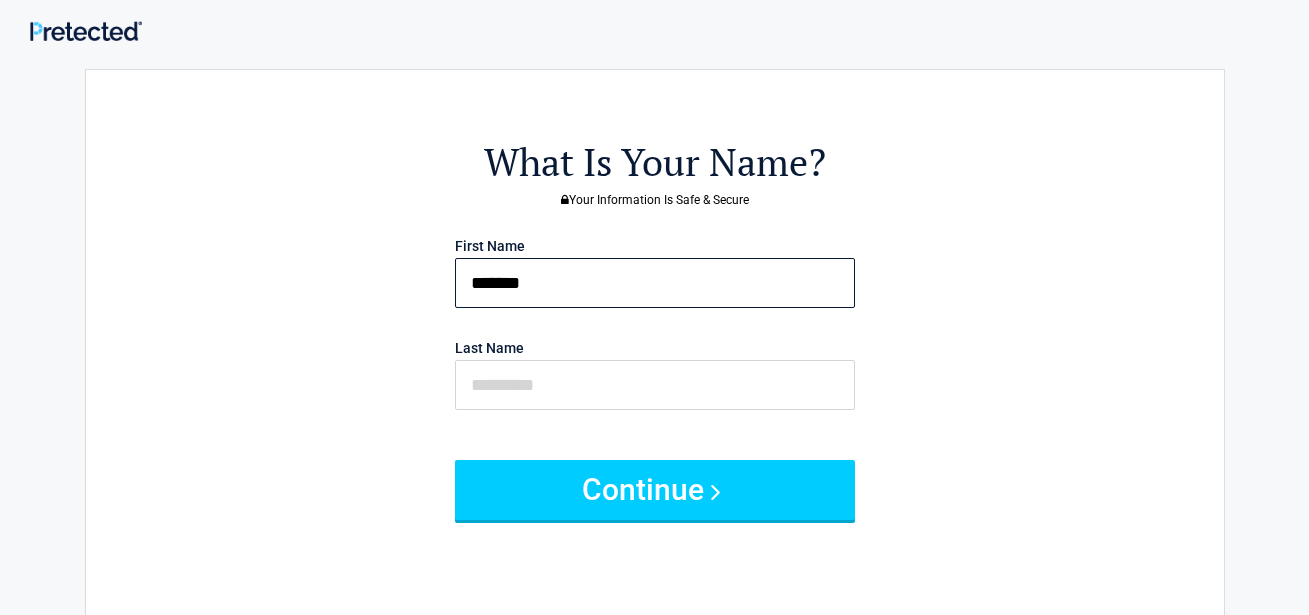 type on "*******" 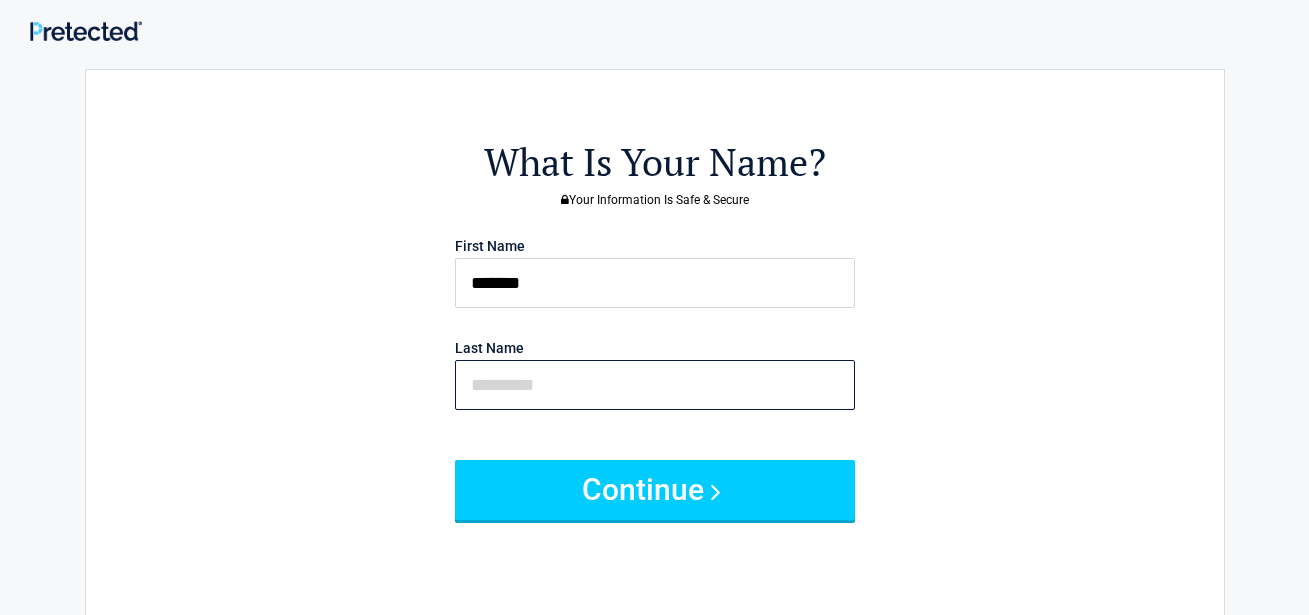 click at bounding box center [655, 385] 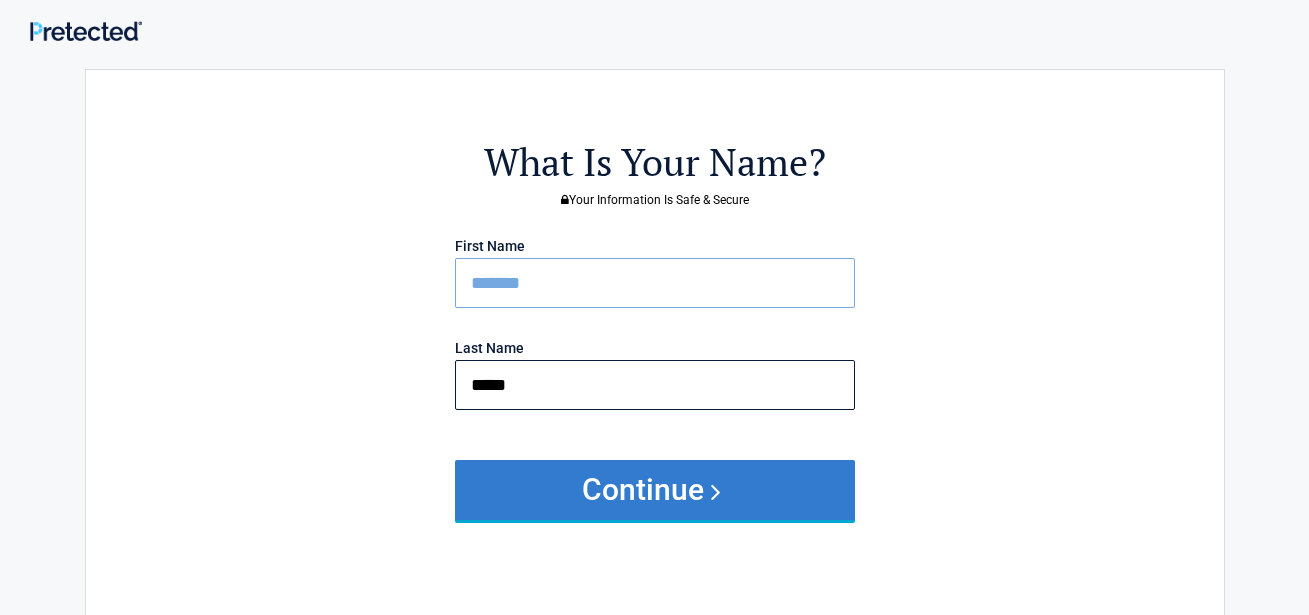 type on "*****" 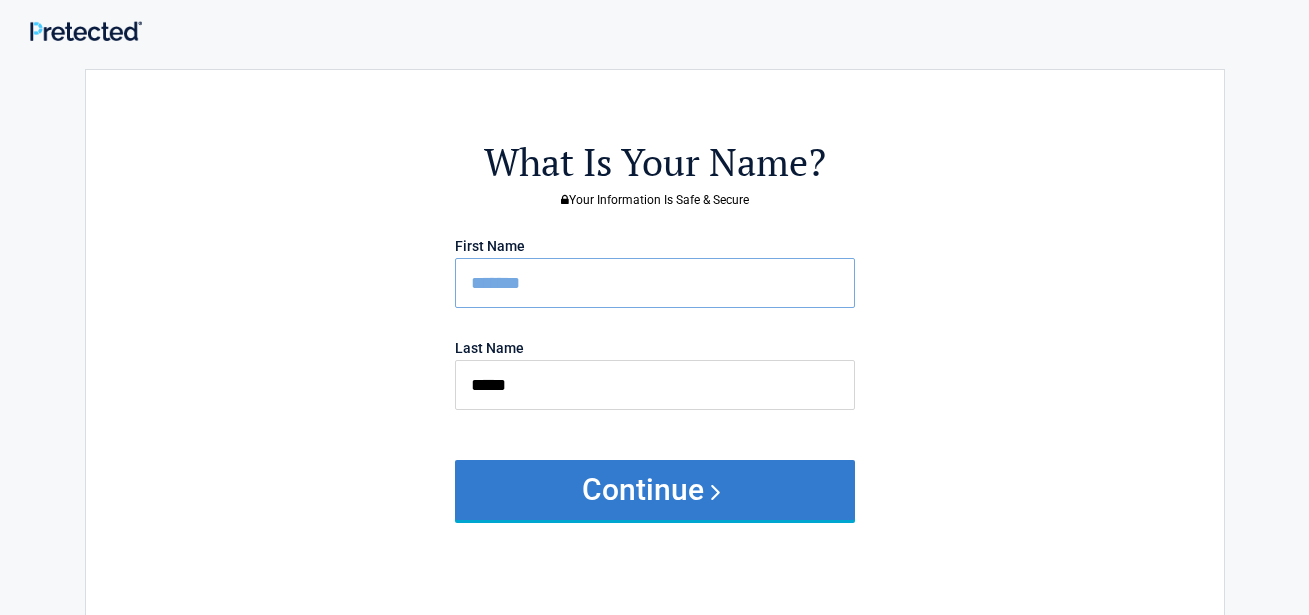 click on "Continue" at bounding box center (655, 490) 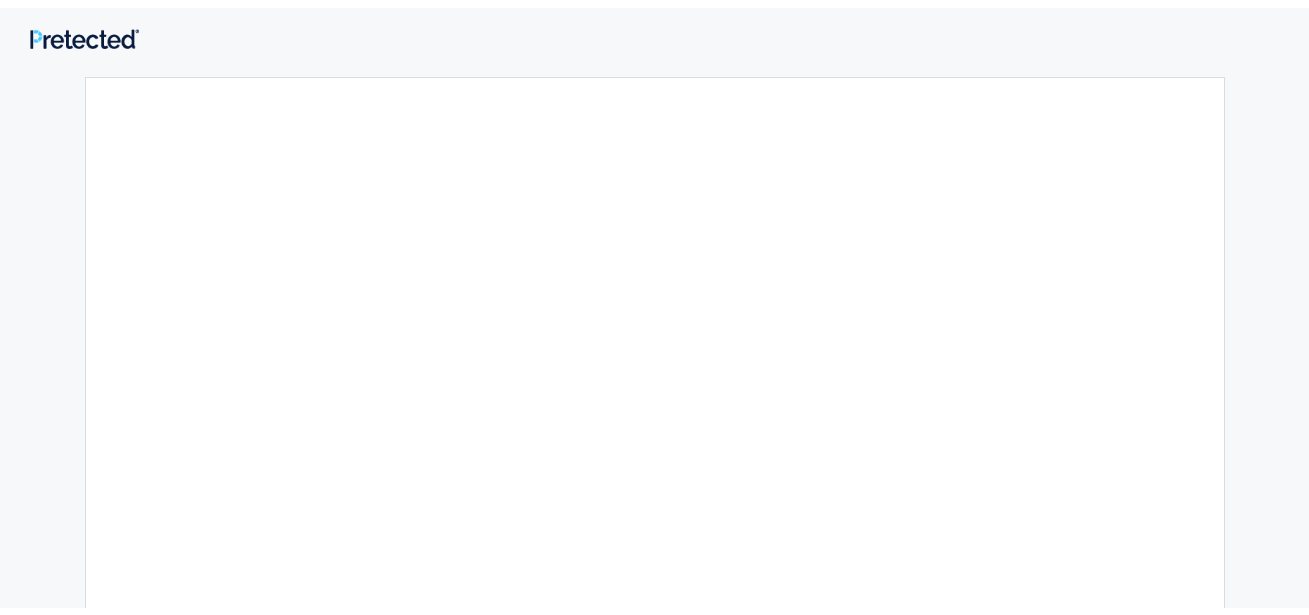 scroll, scrollTop: 0, scrollLeft: 0, axis: both 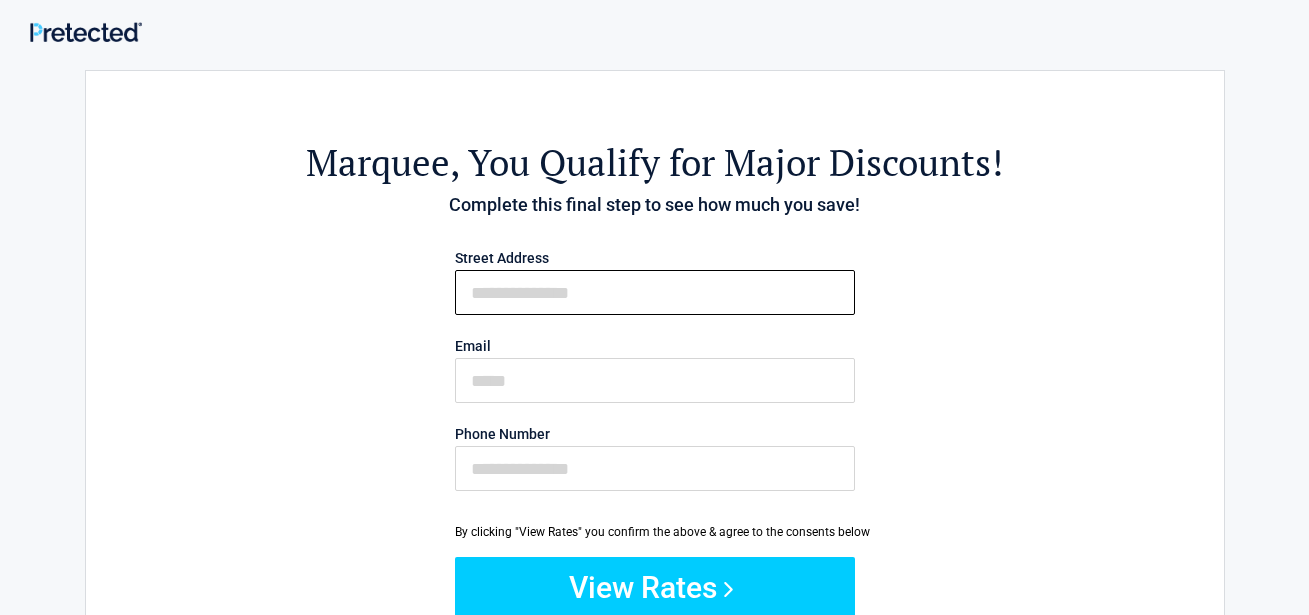 click on "First Name" at bounding box center [655, 292] 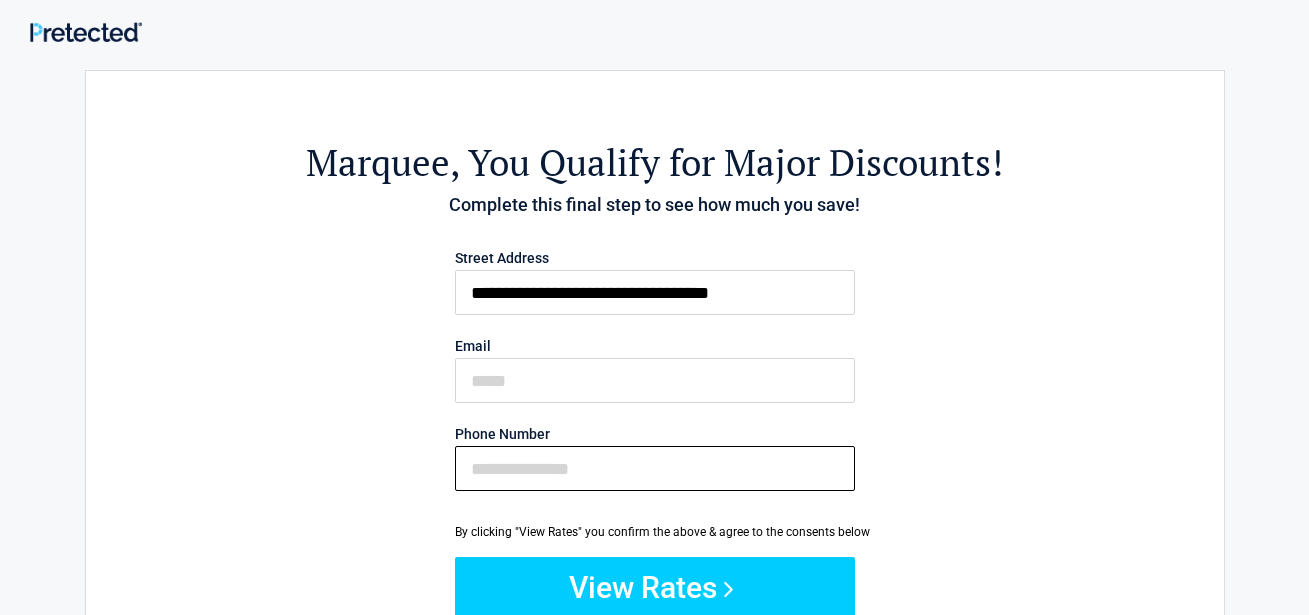 type on "**********" 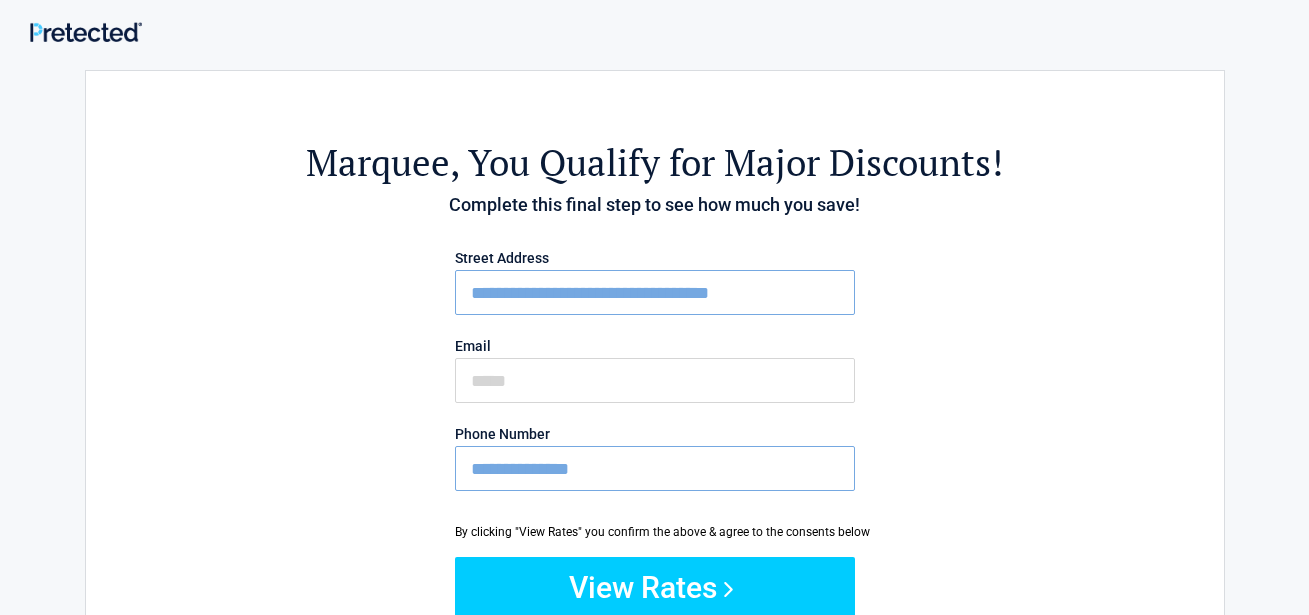 type on "**********" 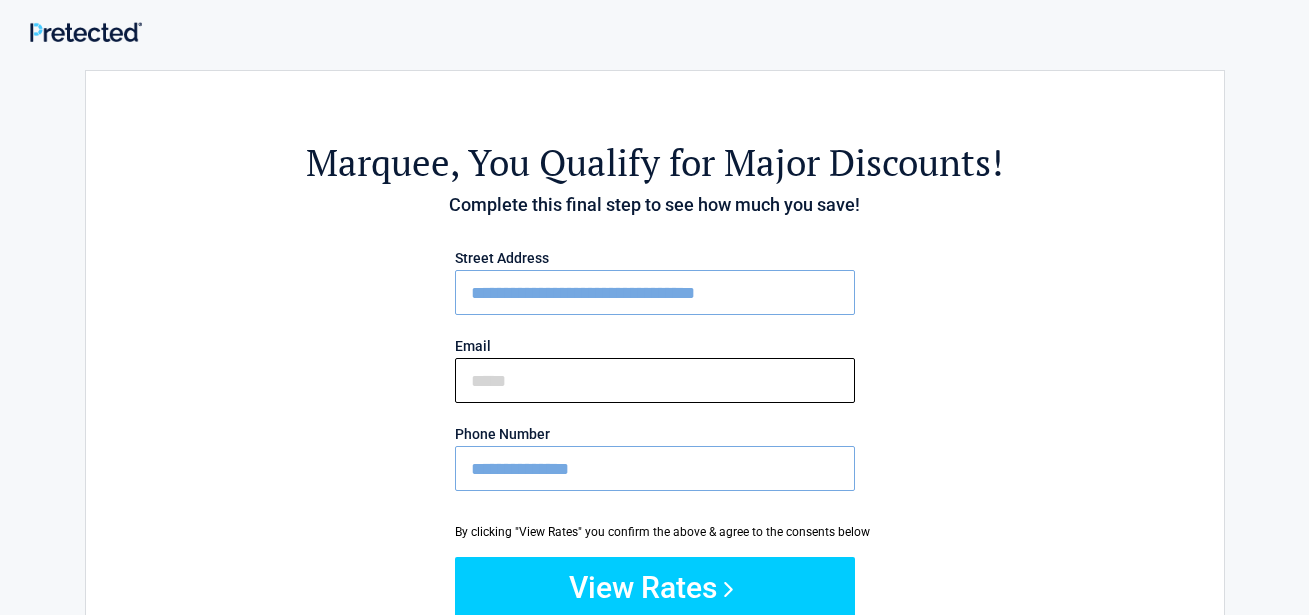 type on "**********" 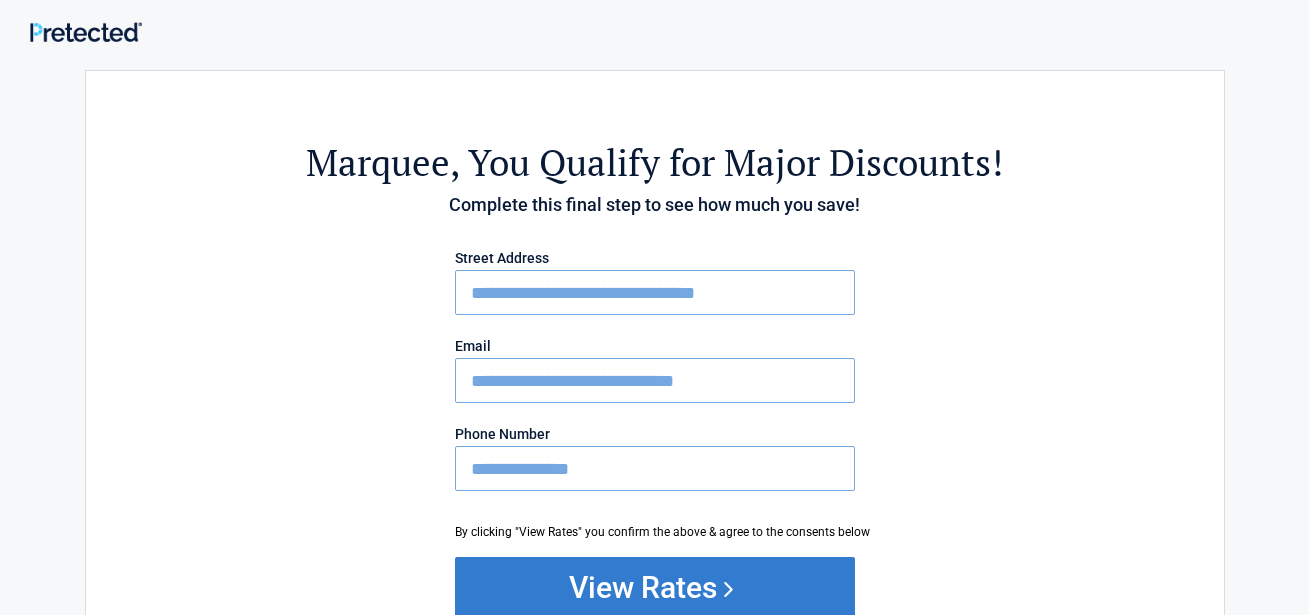 click on "View Rates" at bounding box center (655, 587) 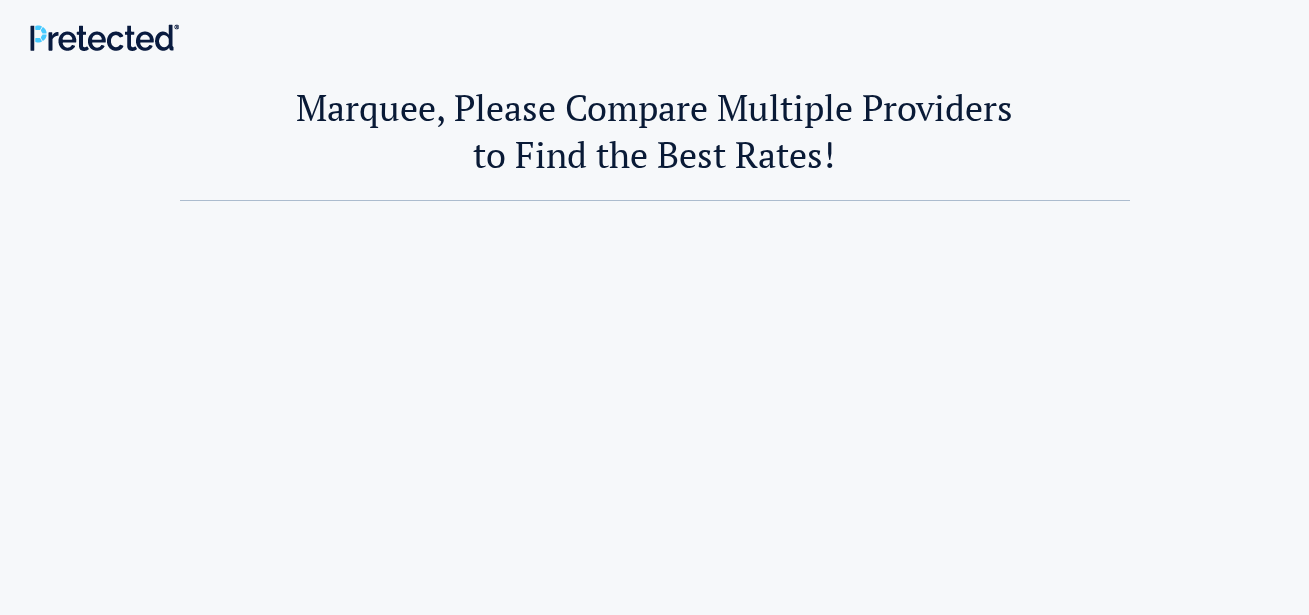 scroll, scrollTop: 0, scrollLeft: 0, axis: both 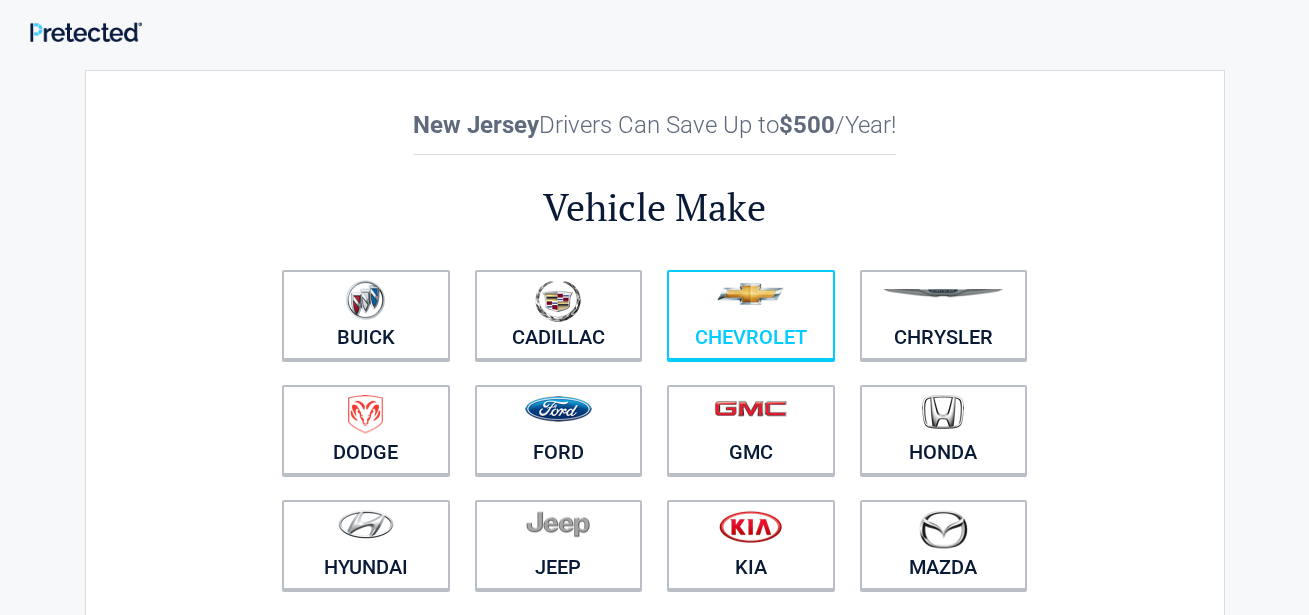 click at bounding box center (750, 294) 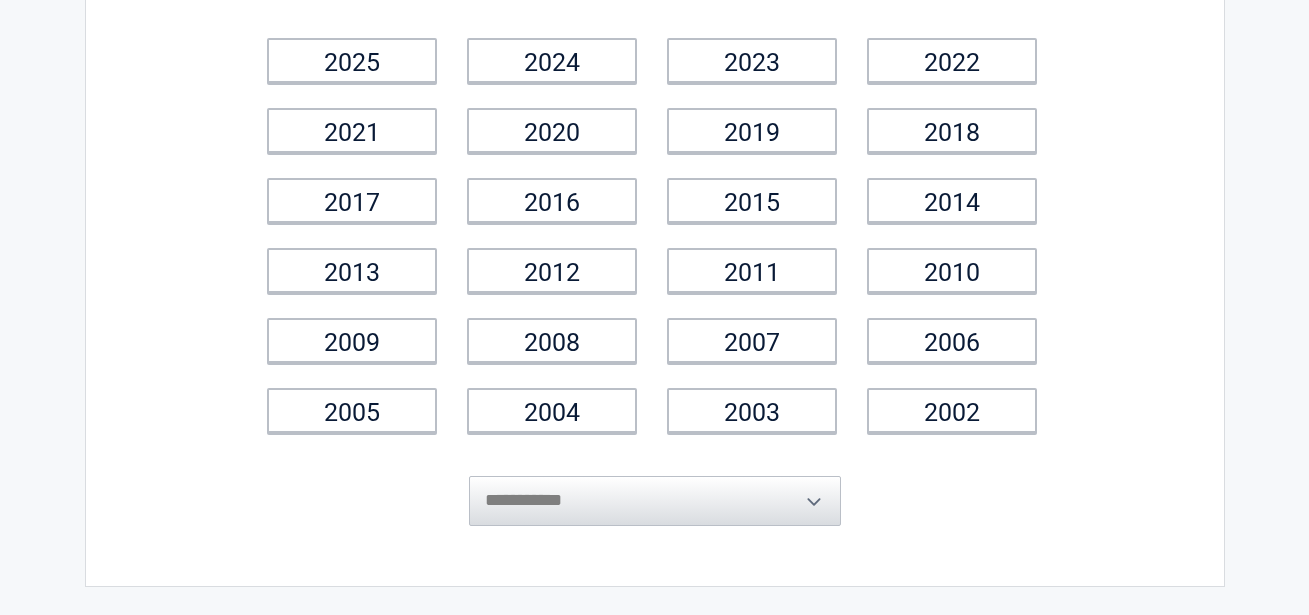 scroll, scrollTop: 252, scrollLeft: 0, axis: vertical 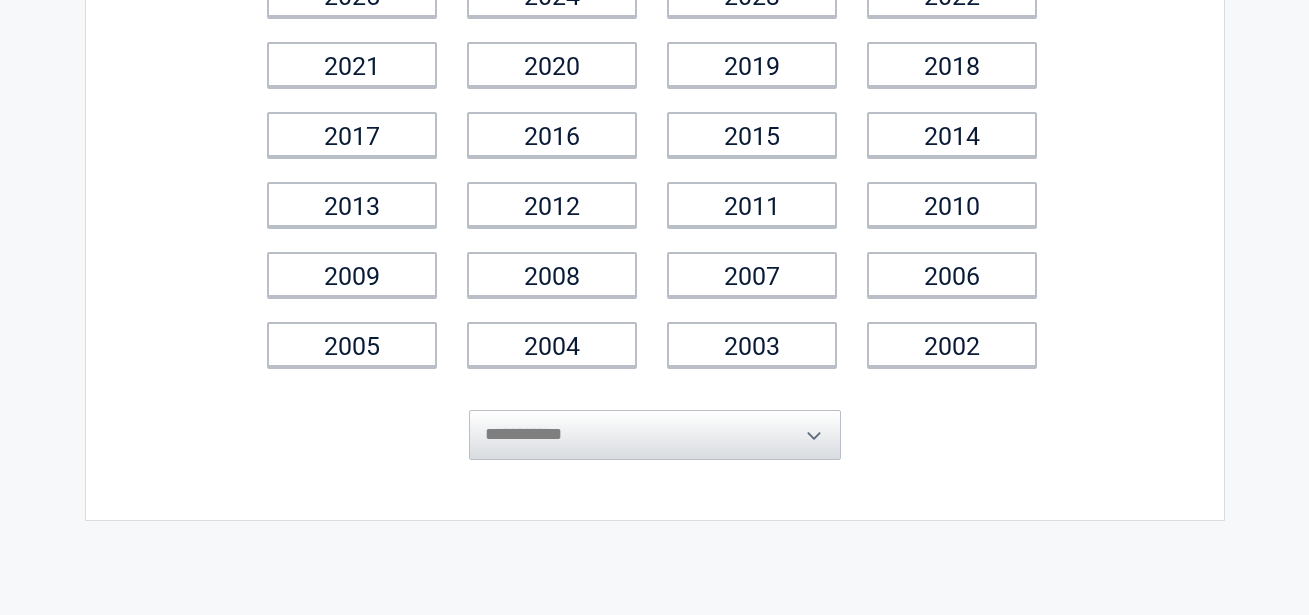 click on "**********" at bounding box center (655, 420) 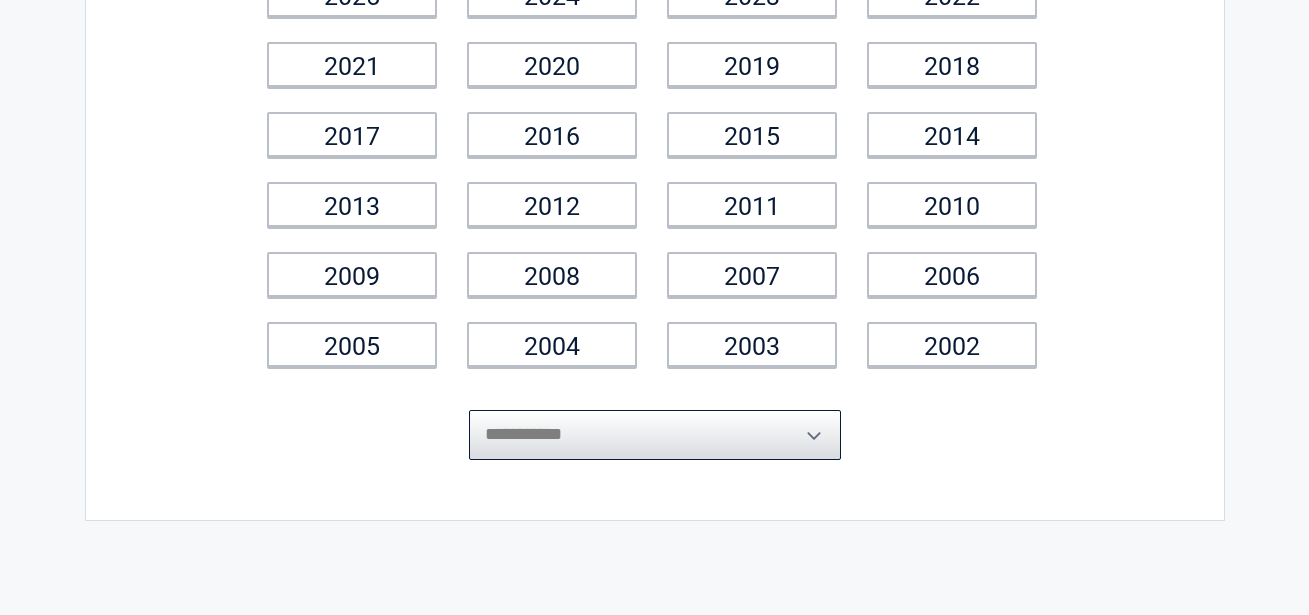 click on "**********" at bounding box center (655, 435) 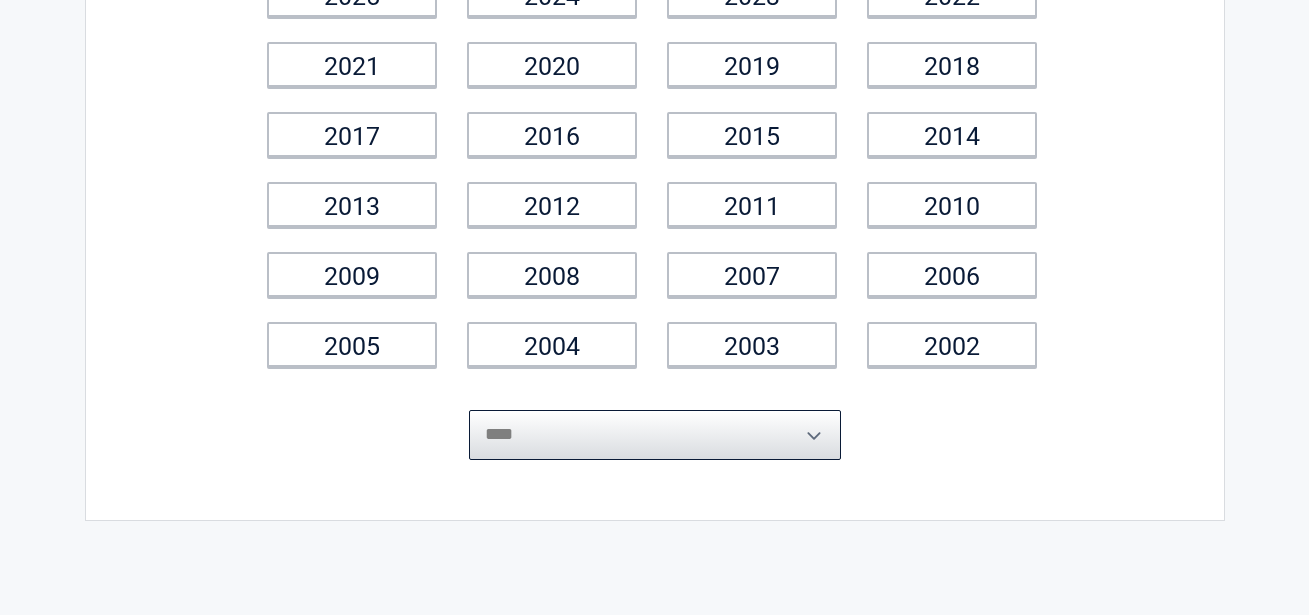 click on "**********" at bounding box center (655, 435) 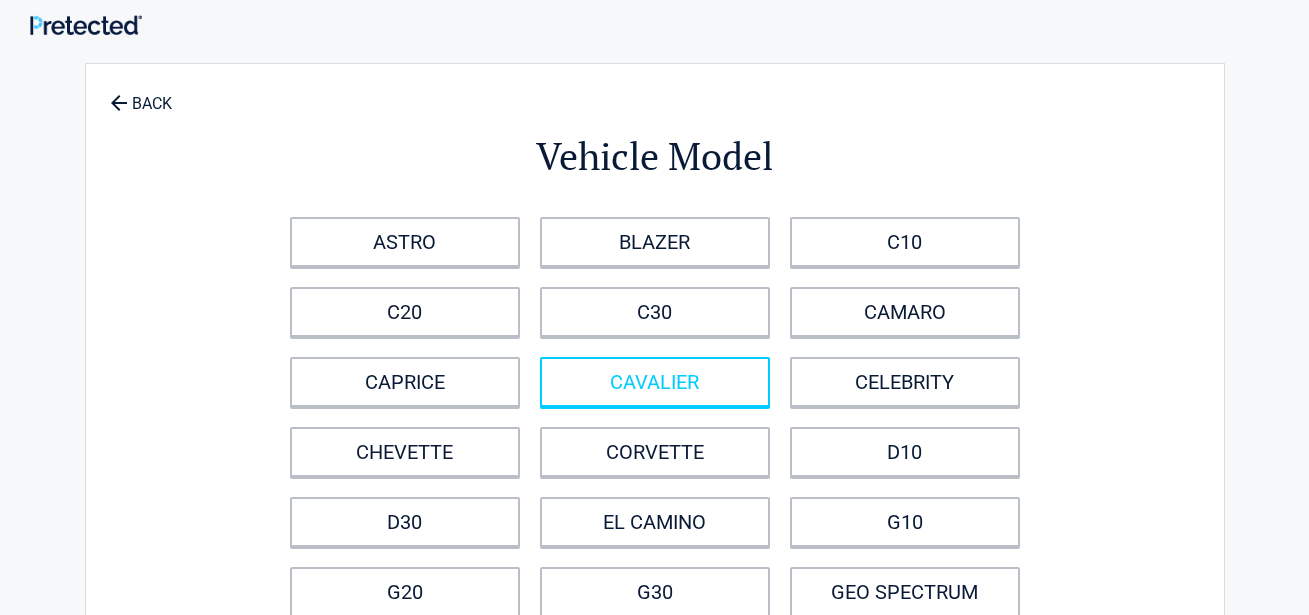 scroll, scrollTop: 0, scrollLeft: 0, axis: both 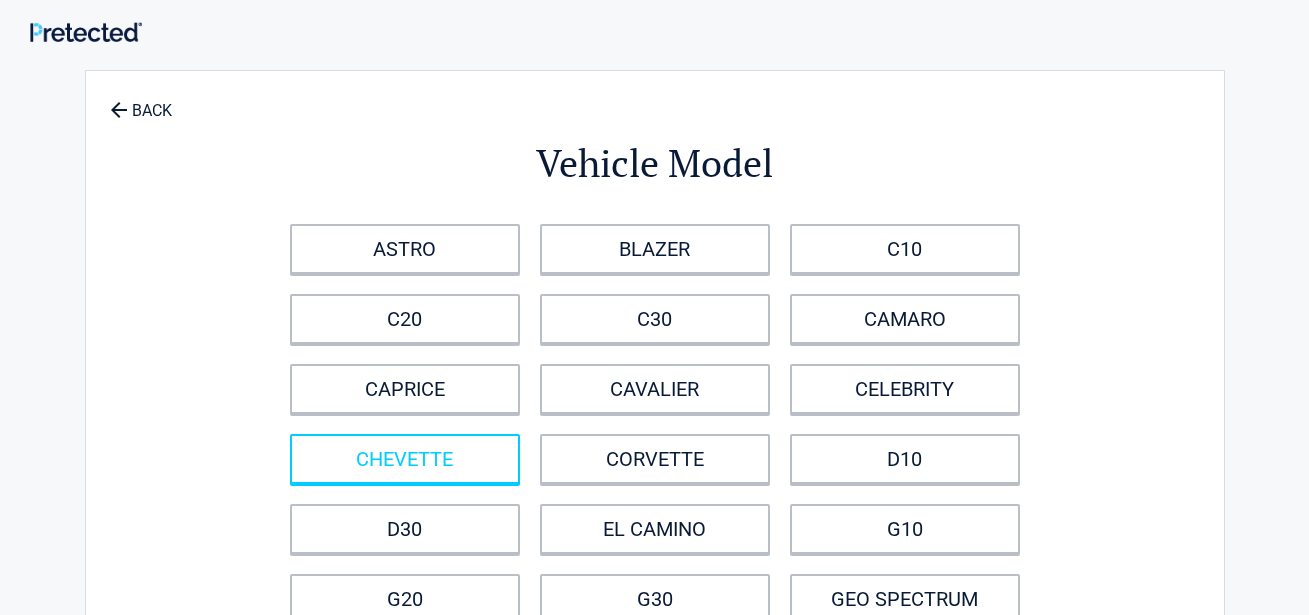 click on "CHEVETTE" at bounding box center (405, 459) 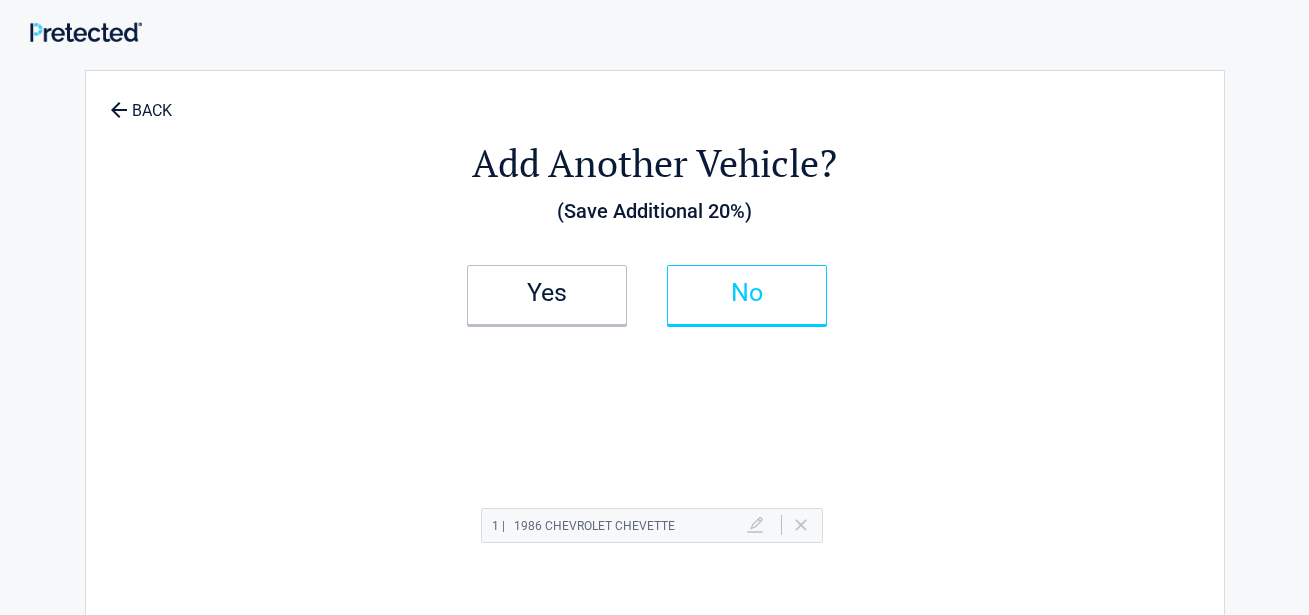 click on "No" at bounding box center [747, 295] 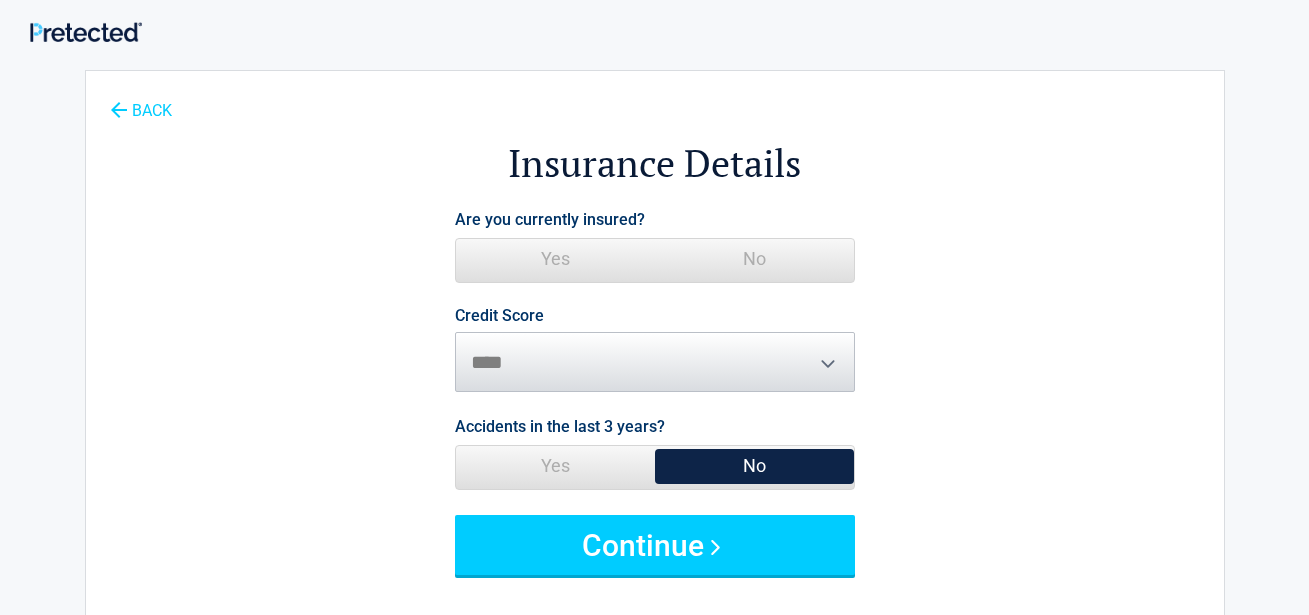 click 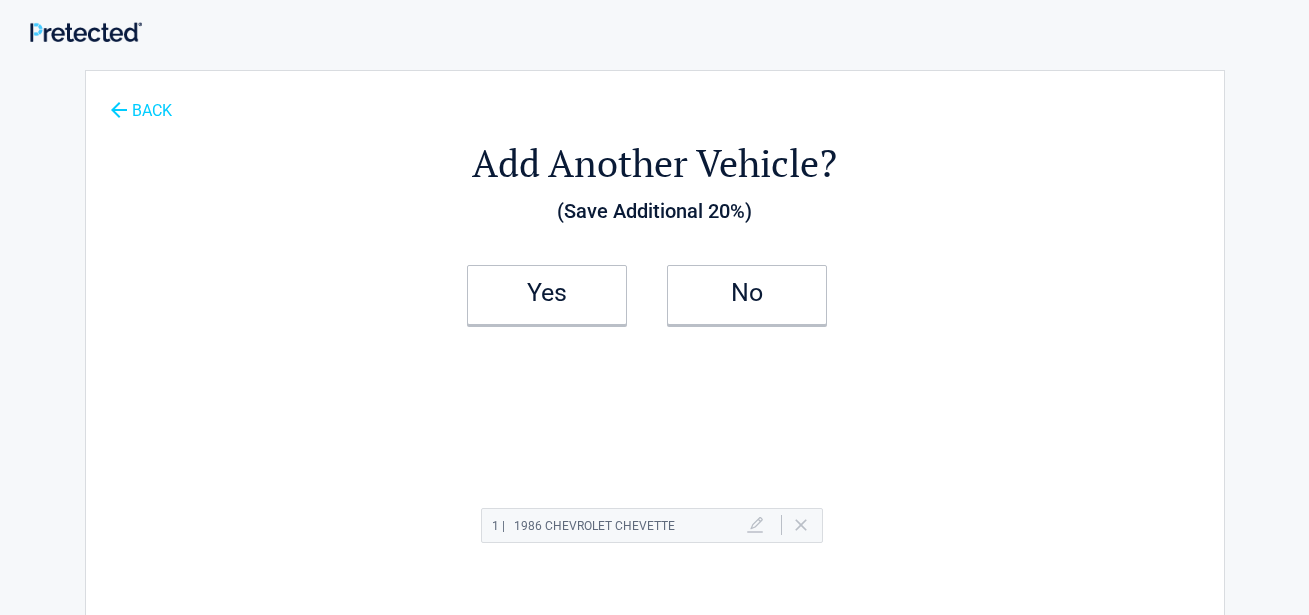 click 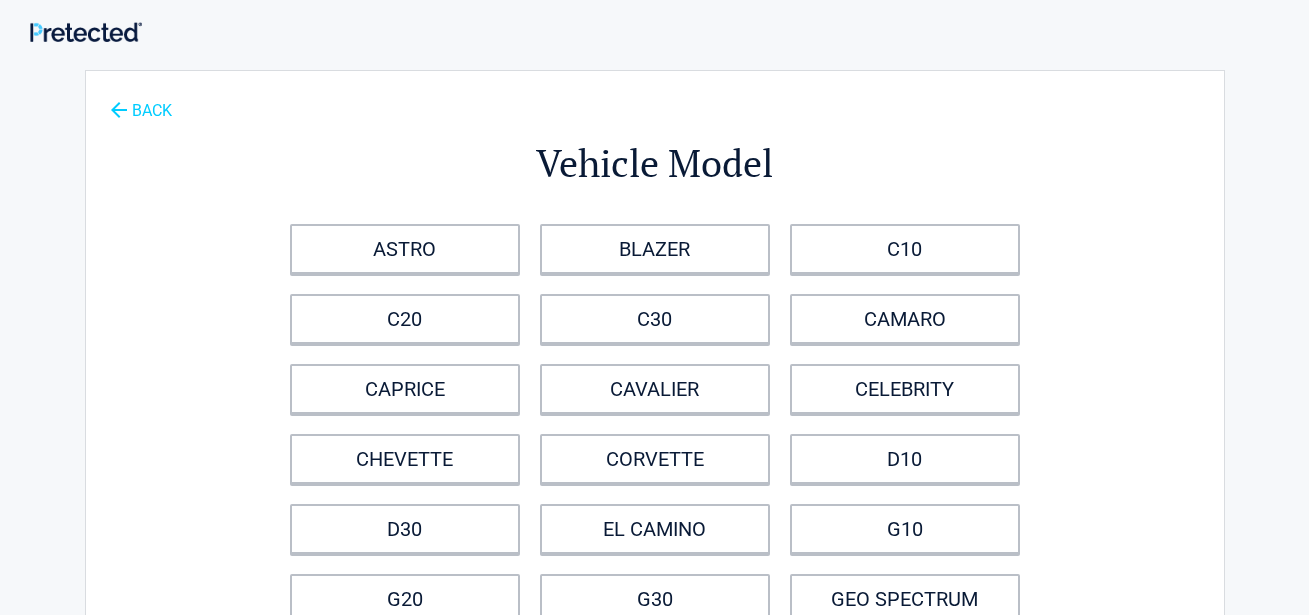 click 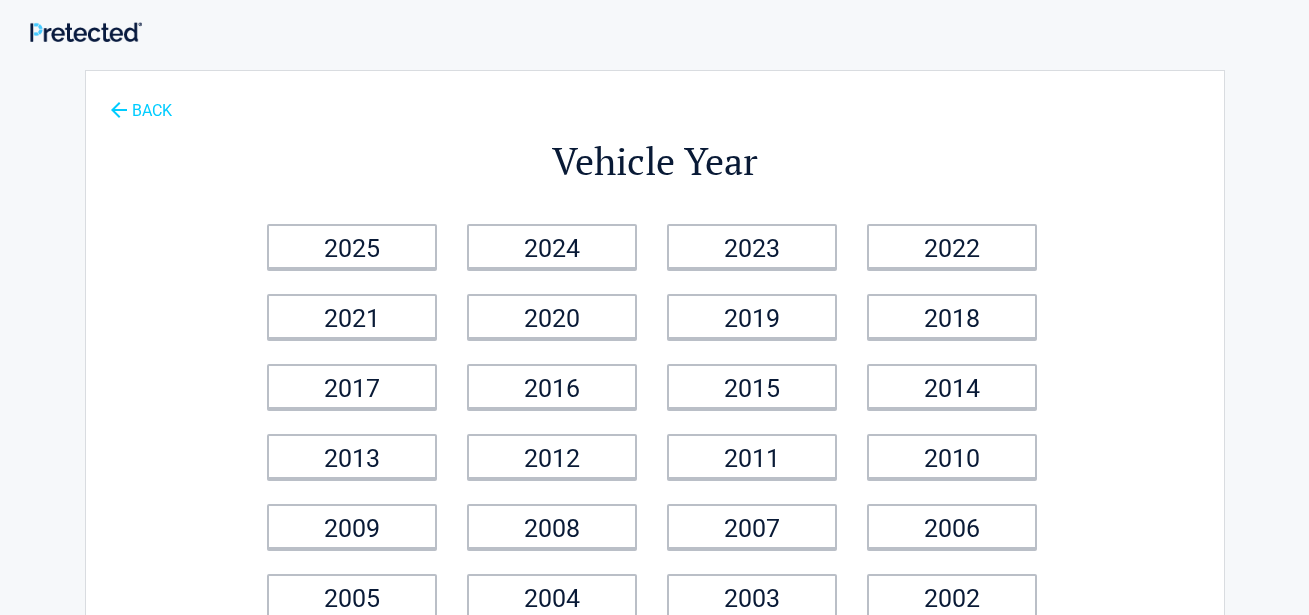 click 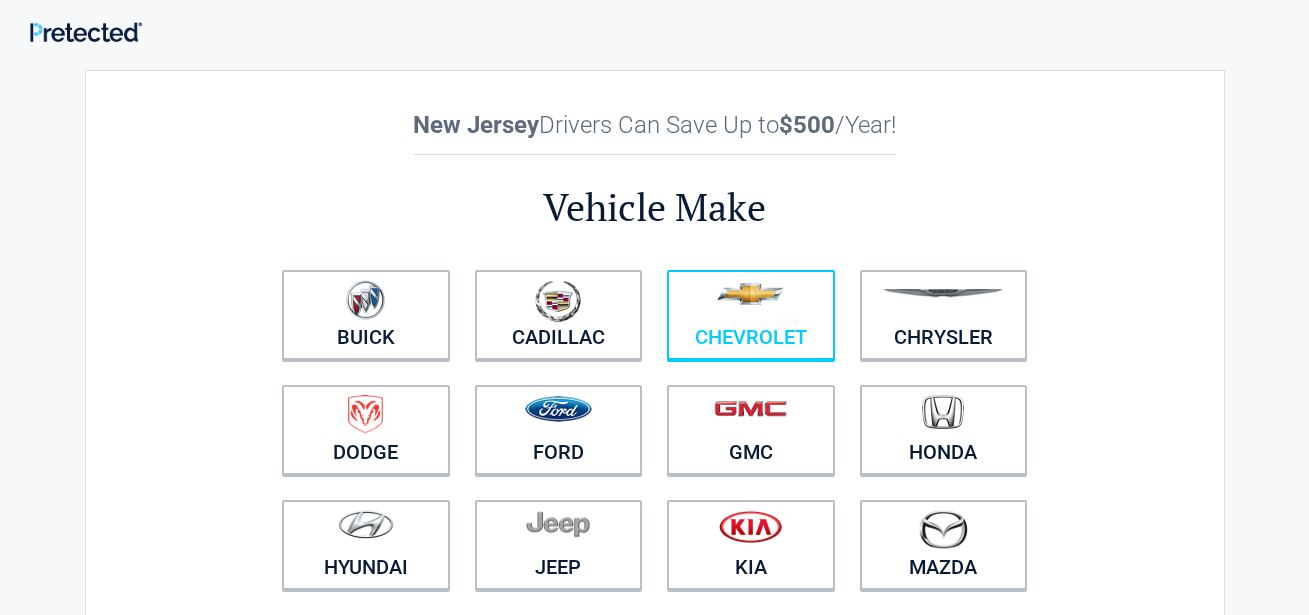 click at bounding box center (751, 302) 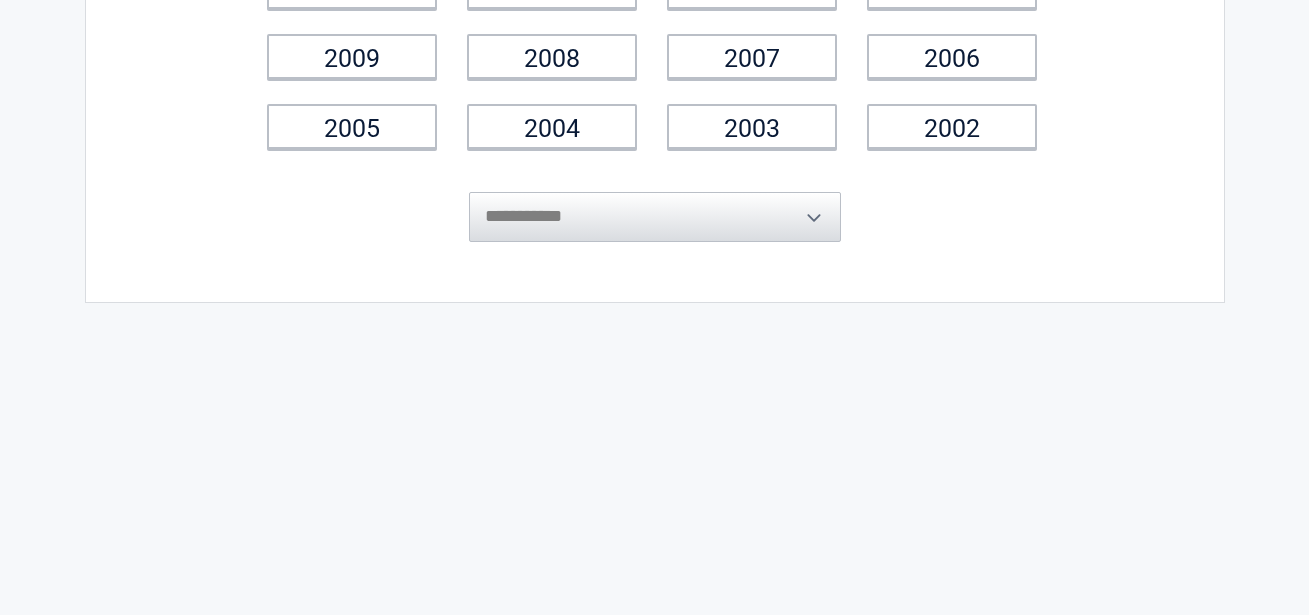 scroll, scrollTop: 497, scrollLeft: 0, axis: vertical 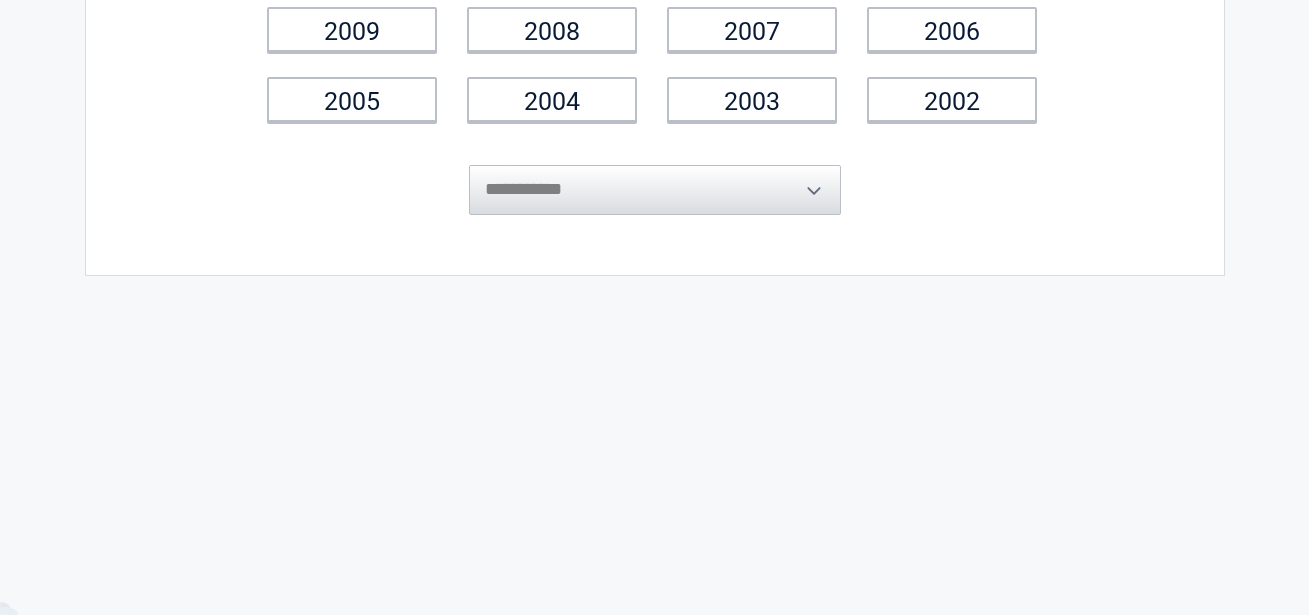 click on "**********" at bounding box center (655, 175) 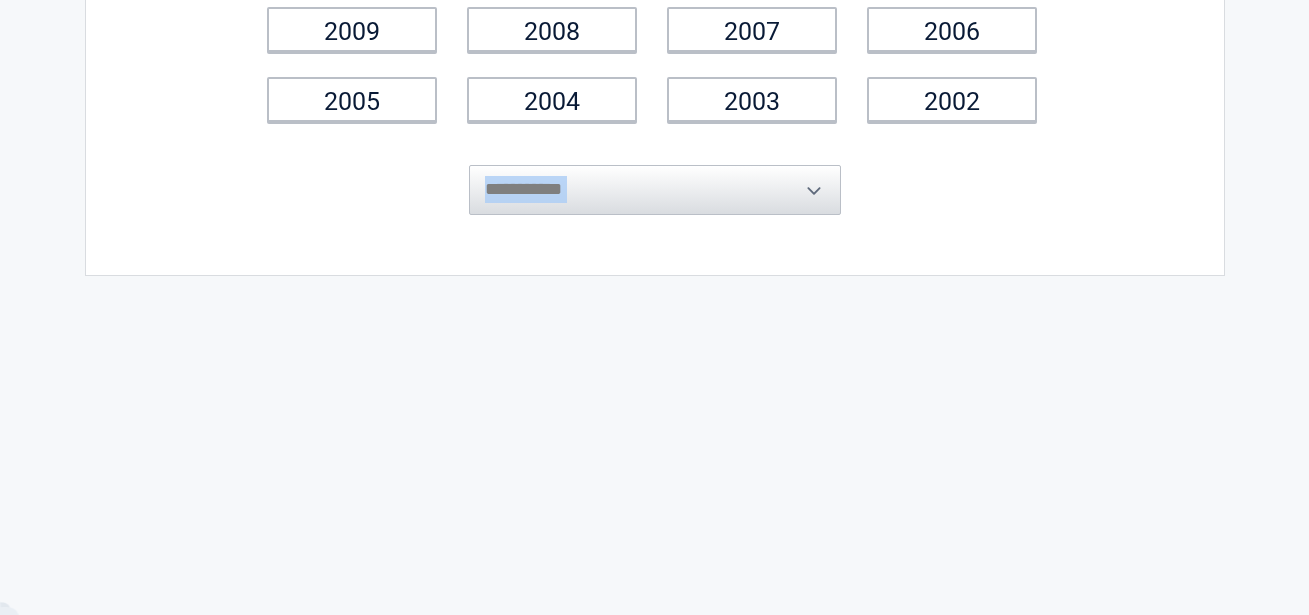 click on "**********" at bounding box center (655, 175) 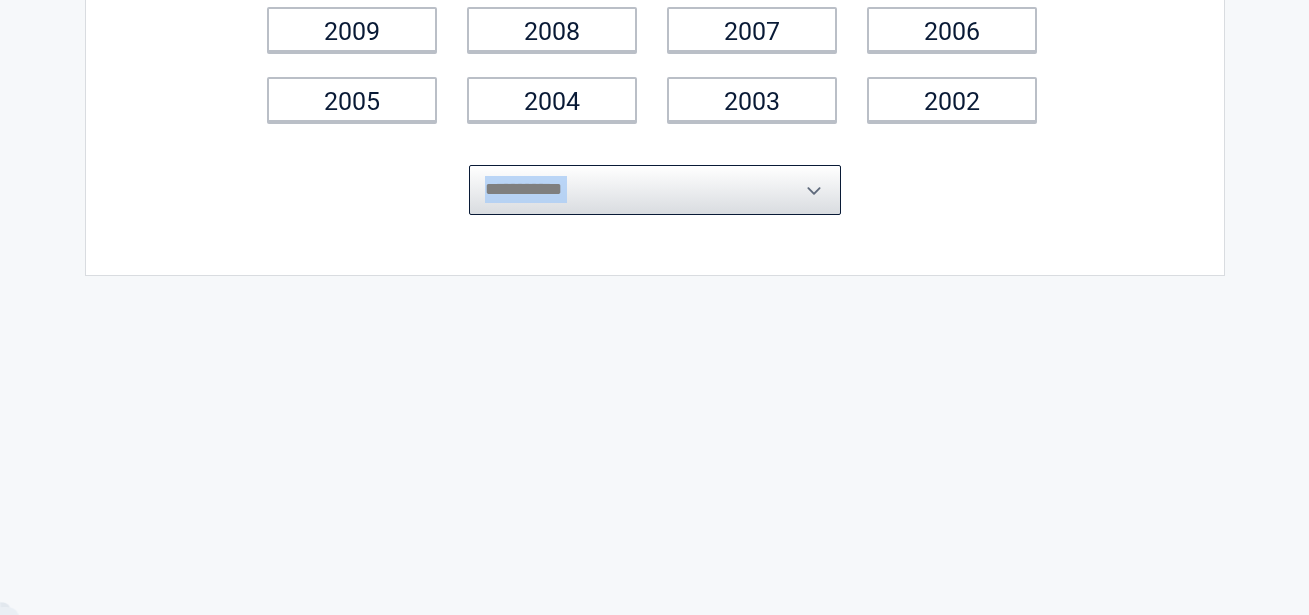 drag, startPoint x: 808, startPoint y: 189, endPoint x: 699, endPoint y: 188, distance: 109.004585 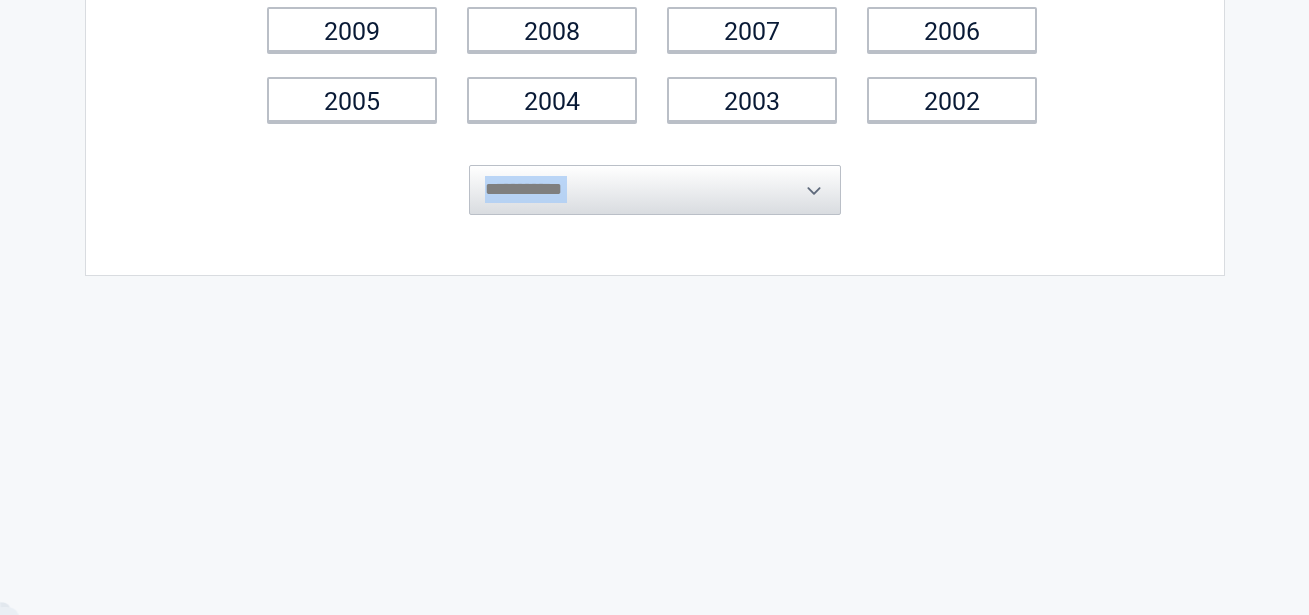 click on "**********" at bounding box center (655, 175) 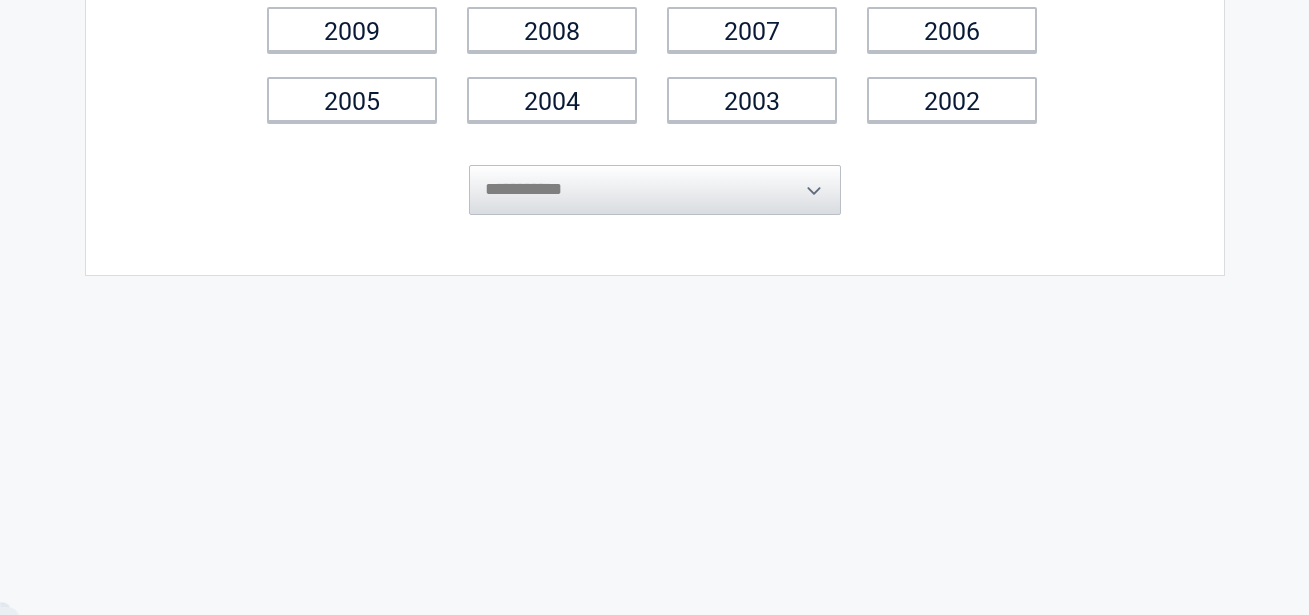 click on "**********" at bounding box center (655, 175) 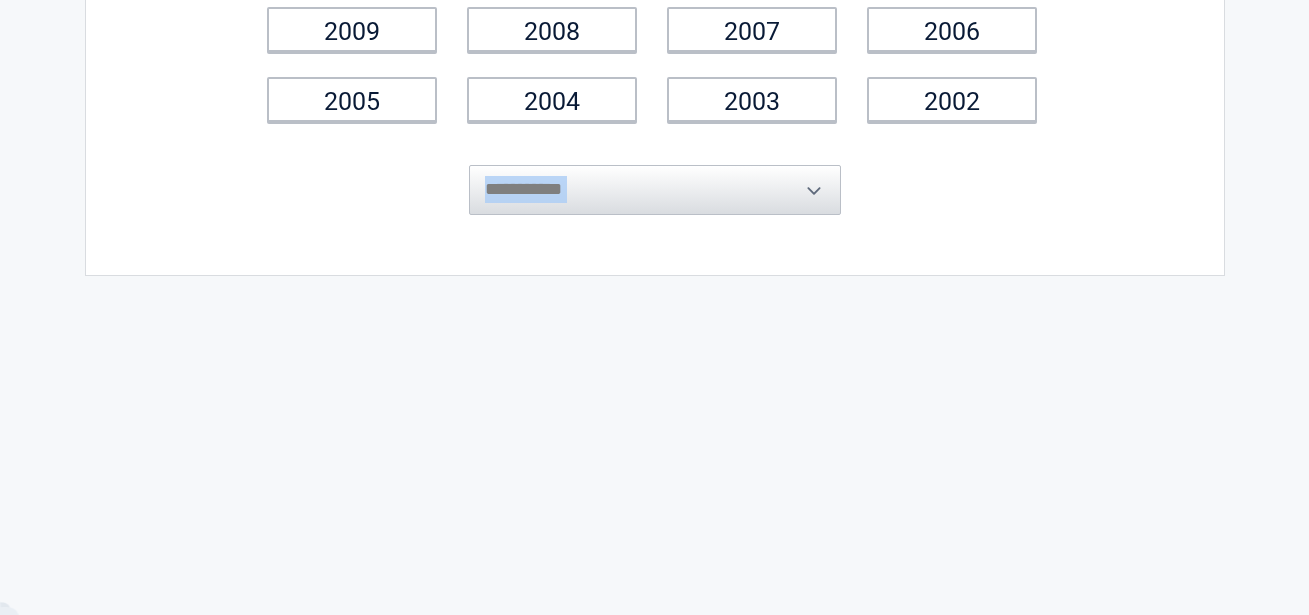 click on "**********" at bounding box center (655, 175) 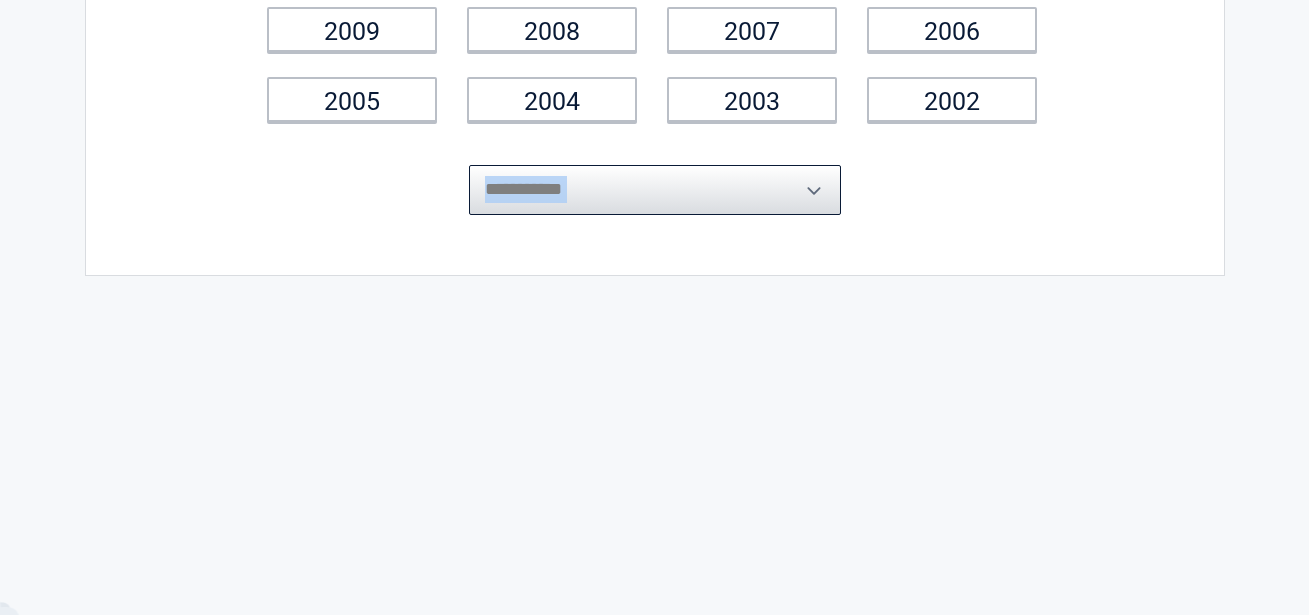 drag, startPoint x: 812, startPoint y: 187, endPoint x: 715, endPoint y: 169, distance: 98.65597 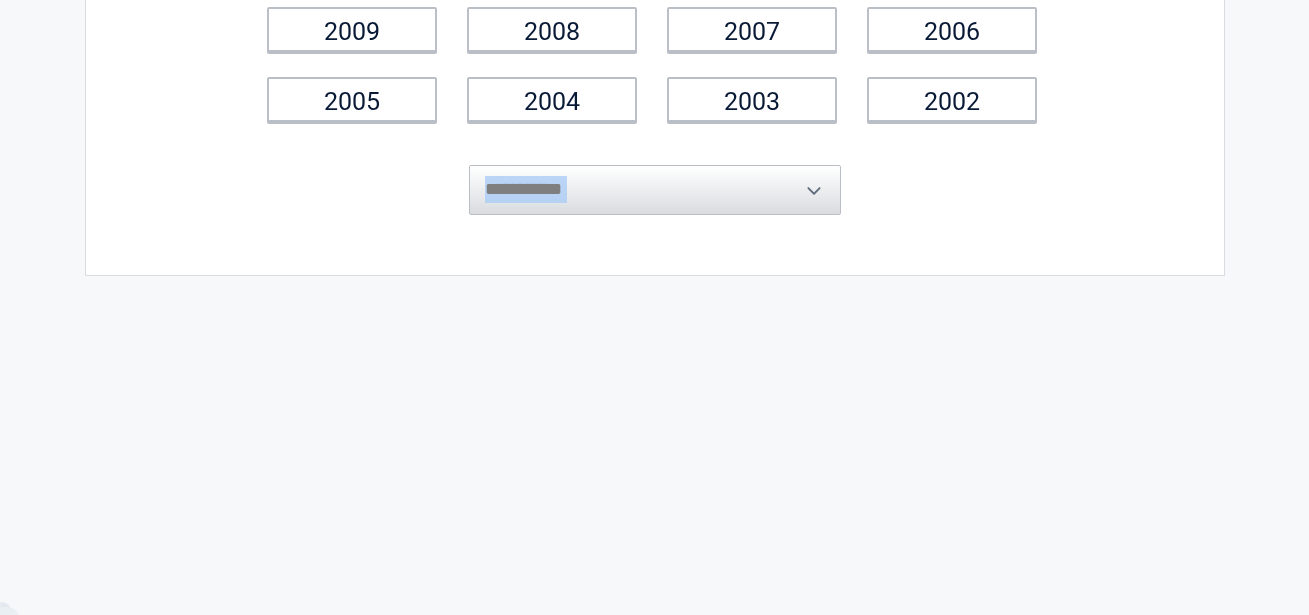 click on "**********" at bounding box center (655, 175) 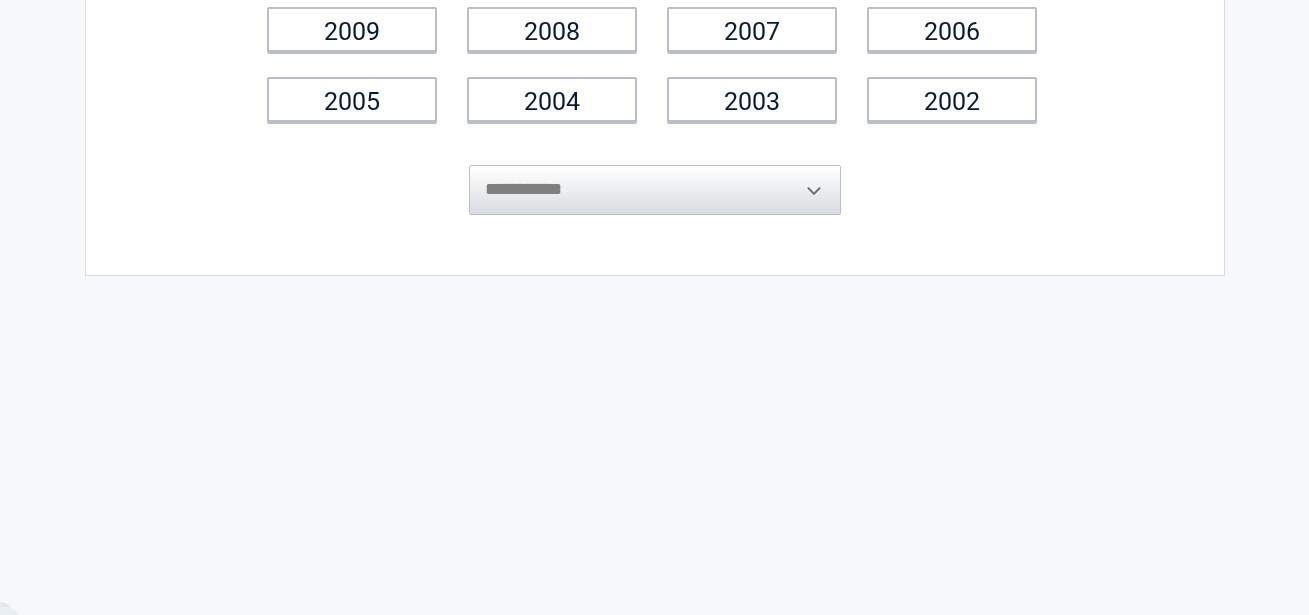 click on "**********" at bounding box center (655, 175) 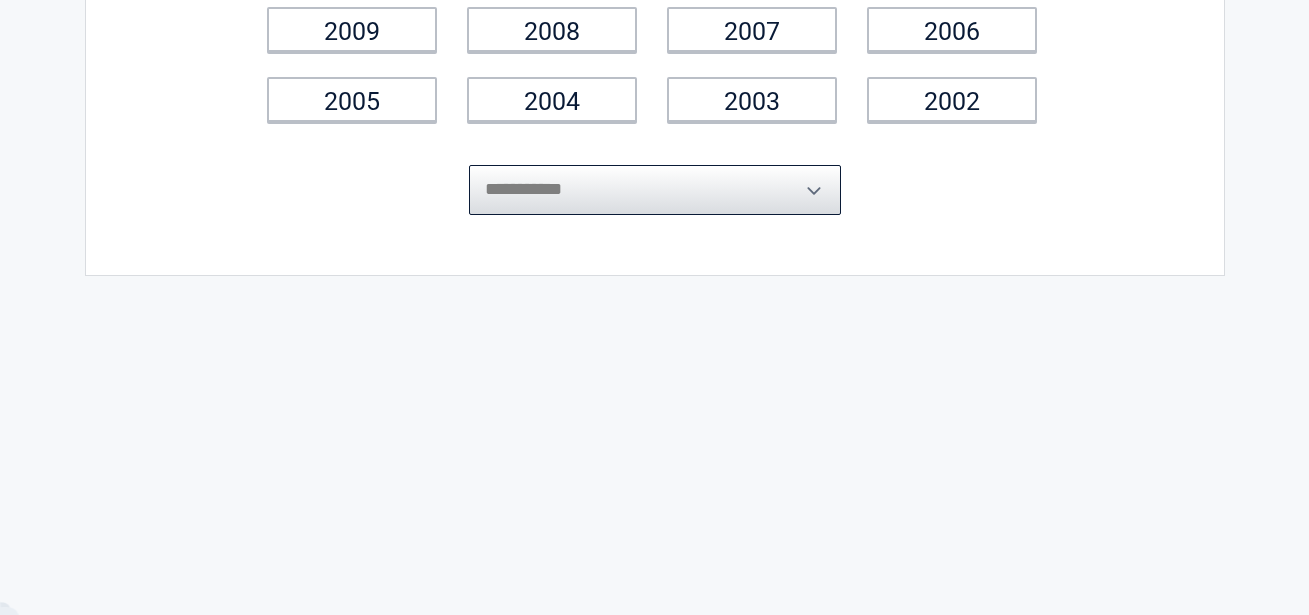 click on "**********" at bounding box center (655, 190) 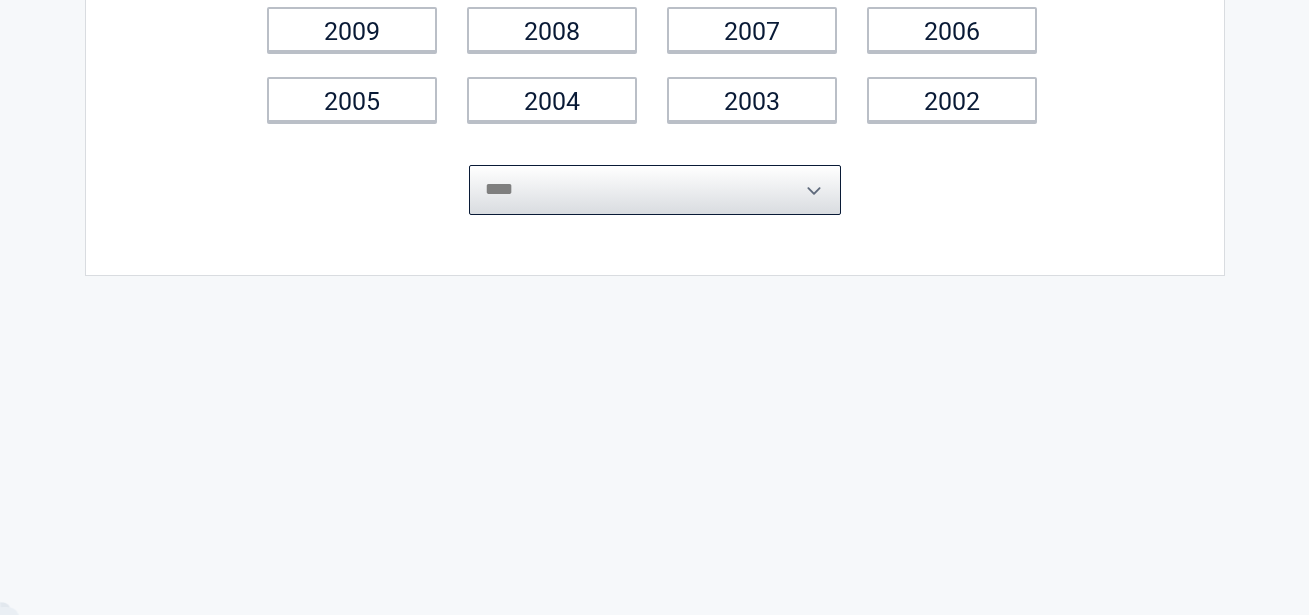 click on "**********" at bounding box center [655, 190] 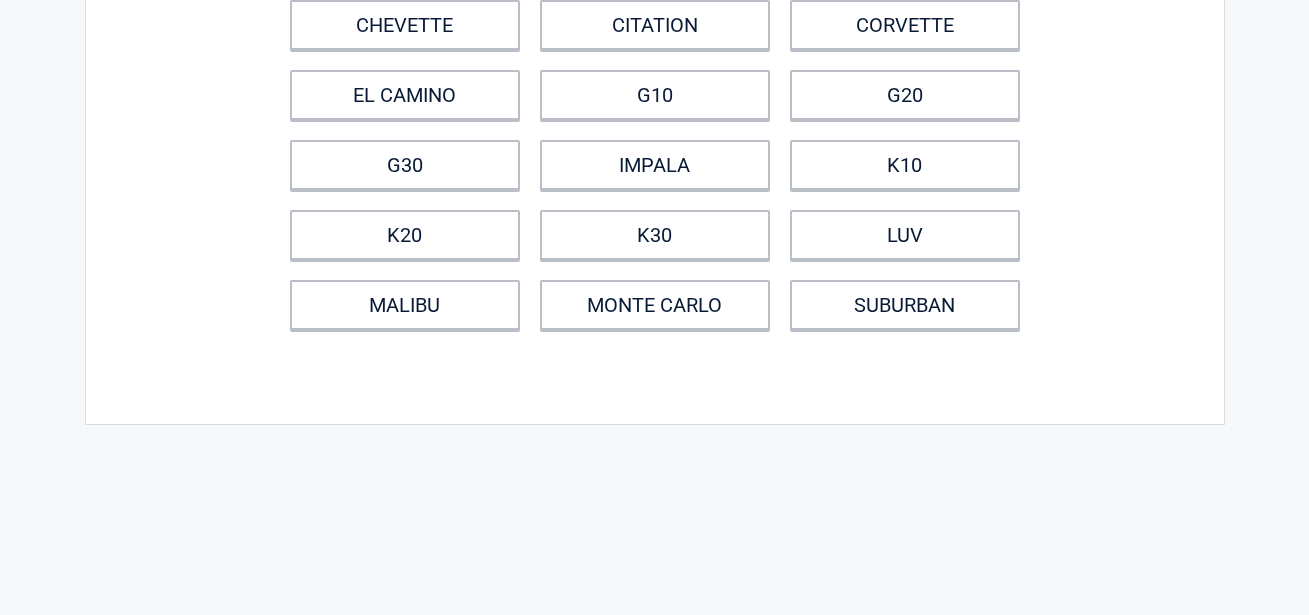 scroll, scrollTop: 0, scrollLeft: 0, axis: both 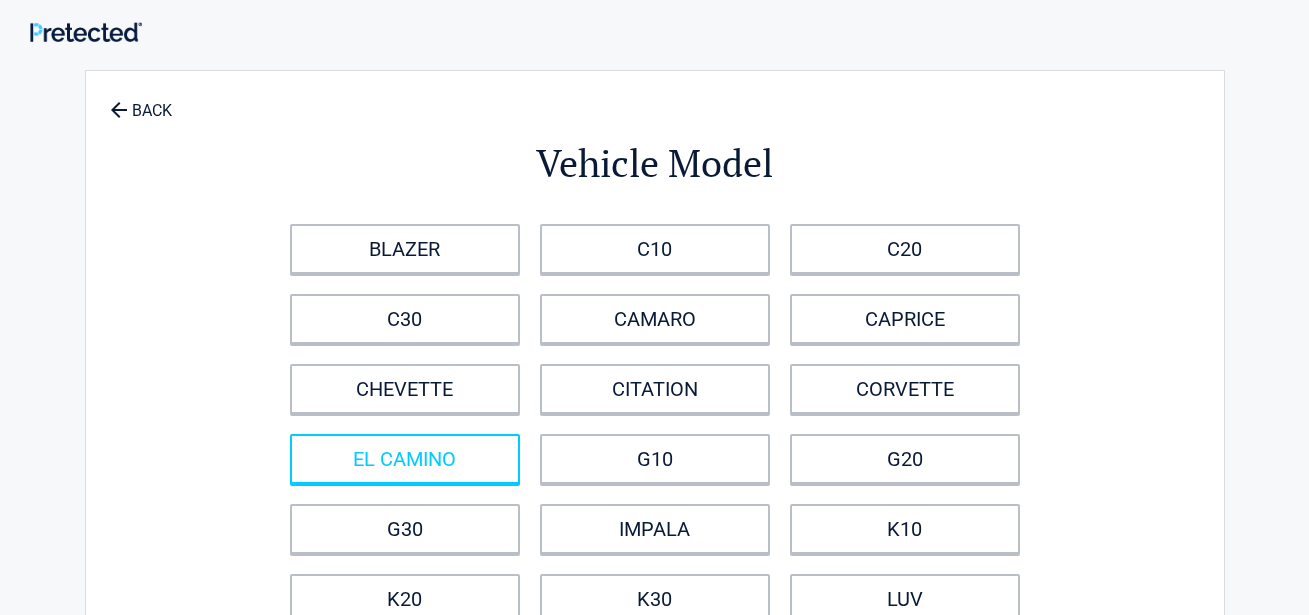 click on "EL CAMINO" at bounding box center [405, 459] 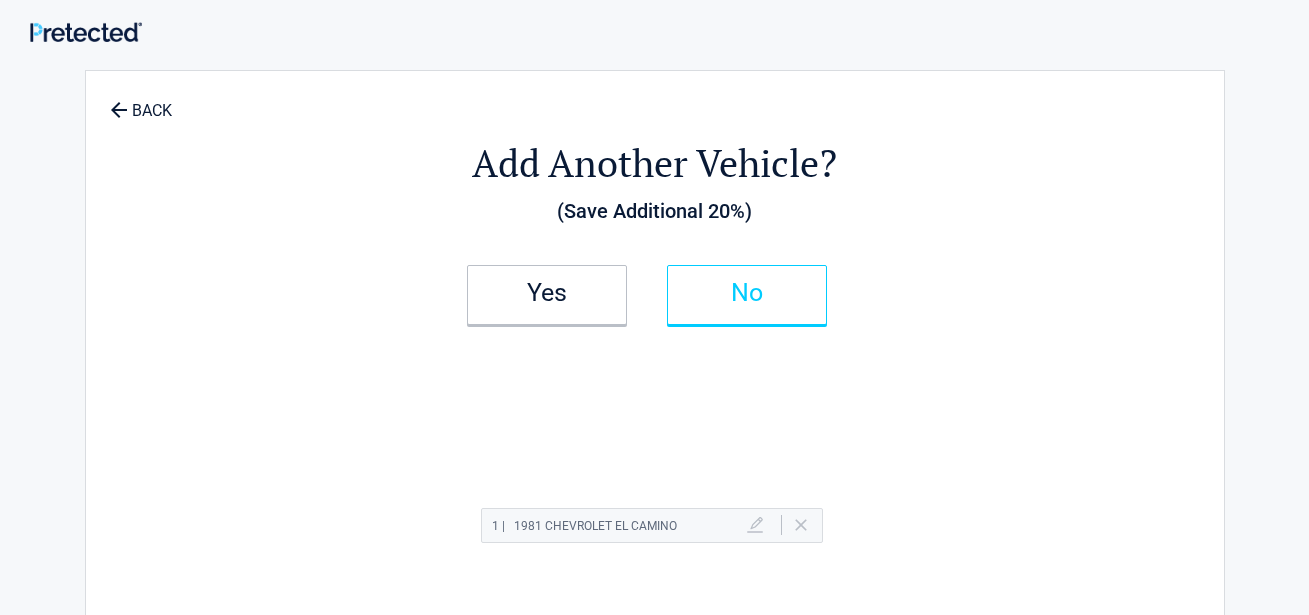click on "No" at bounding box center [747, 293] 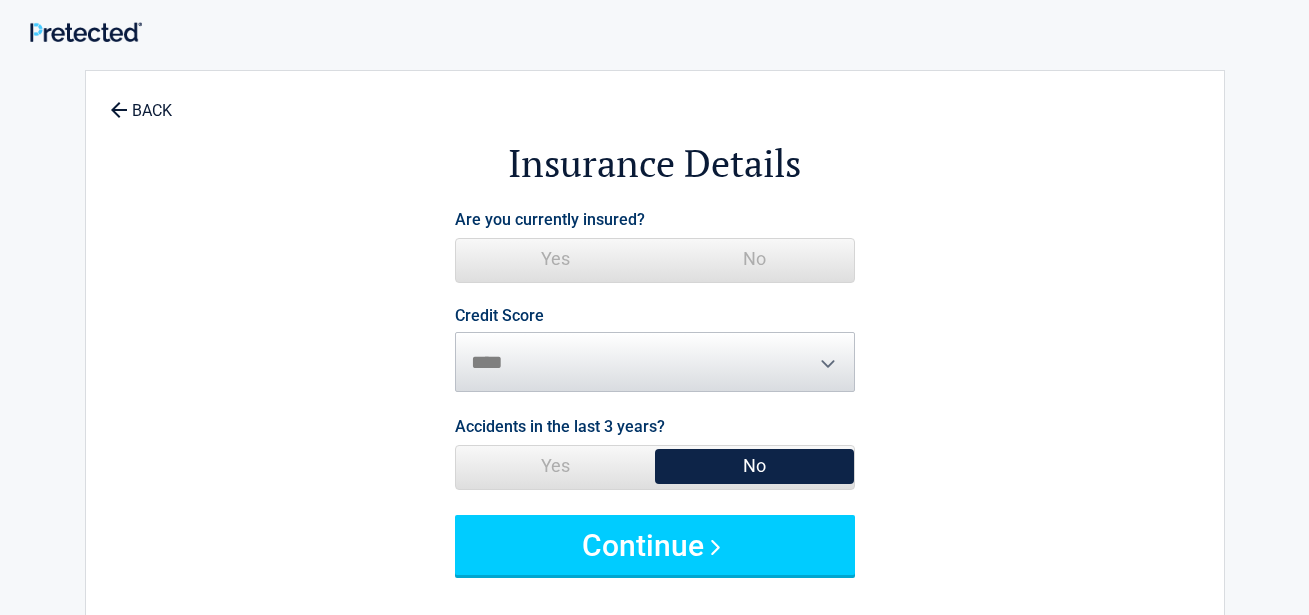 click on "Yes" at bounding box center [555, 259] 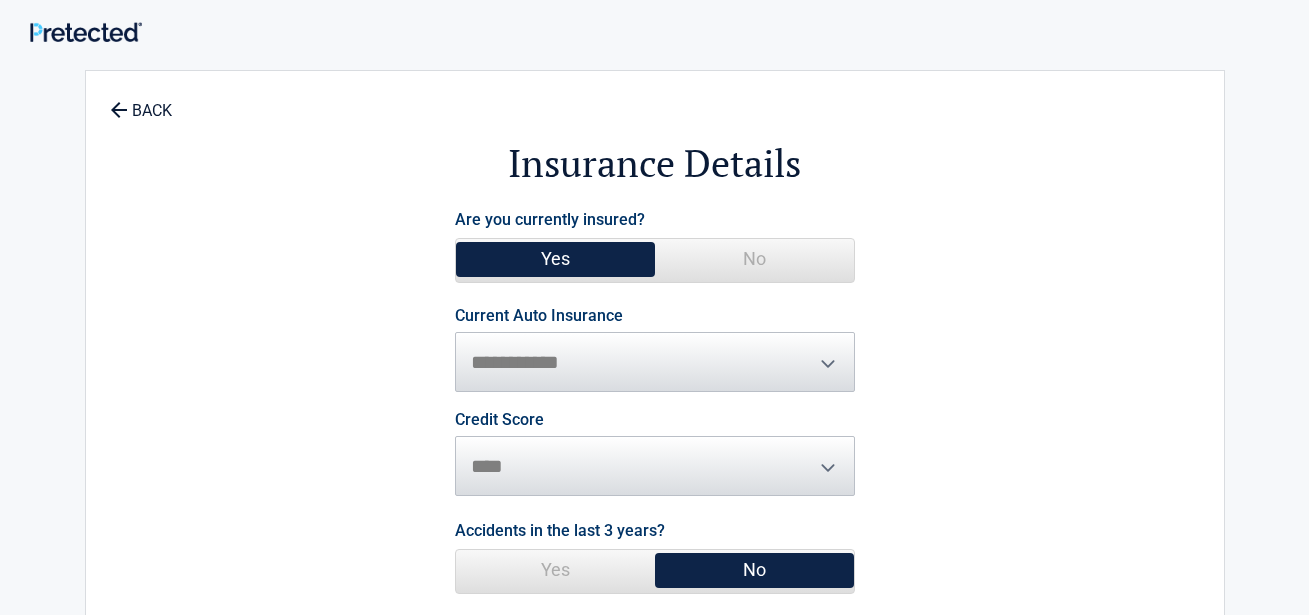 click on "No" at bounding box center [754, 570] 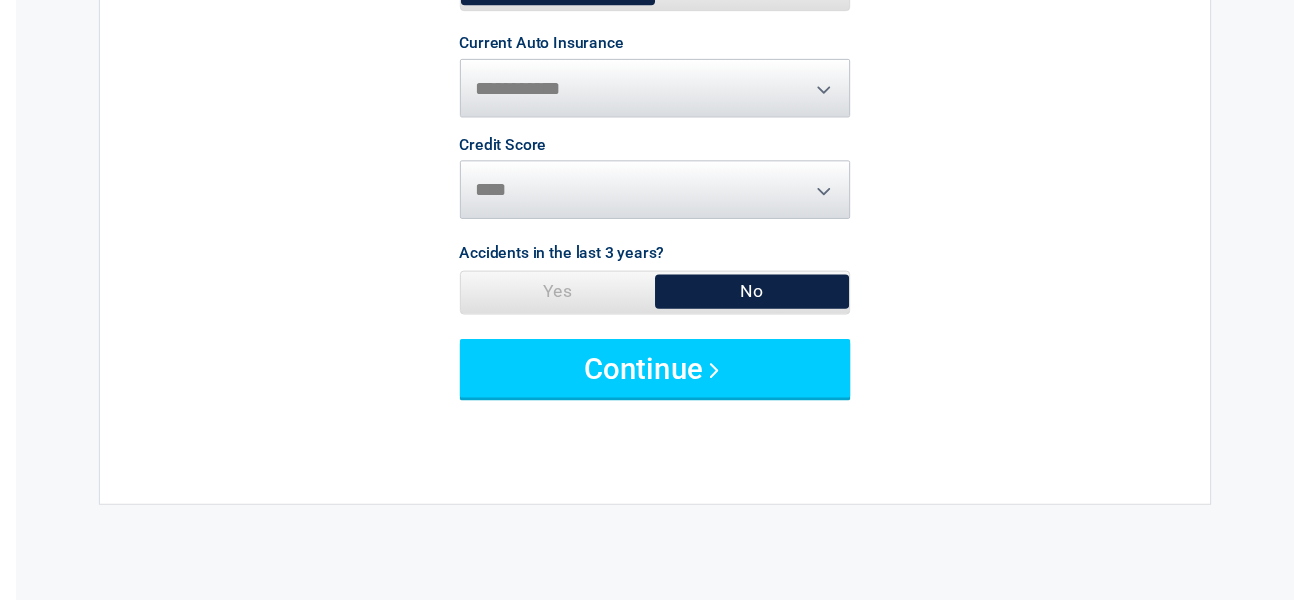 scroll, scrollTop: 275, scrollLeft: 0, axis: vertical 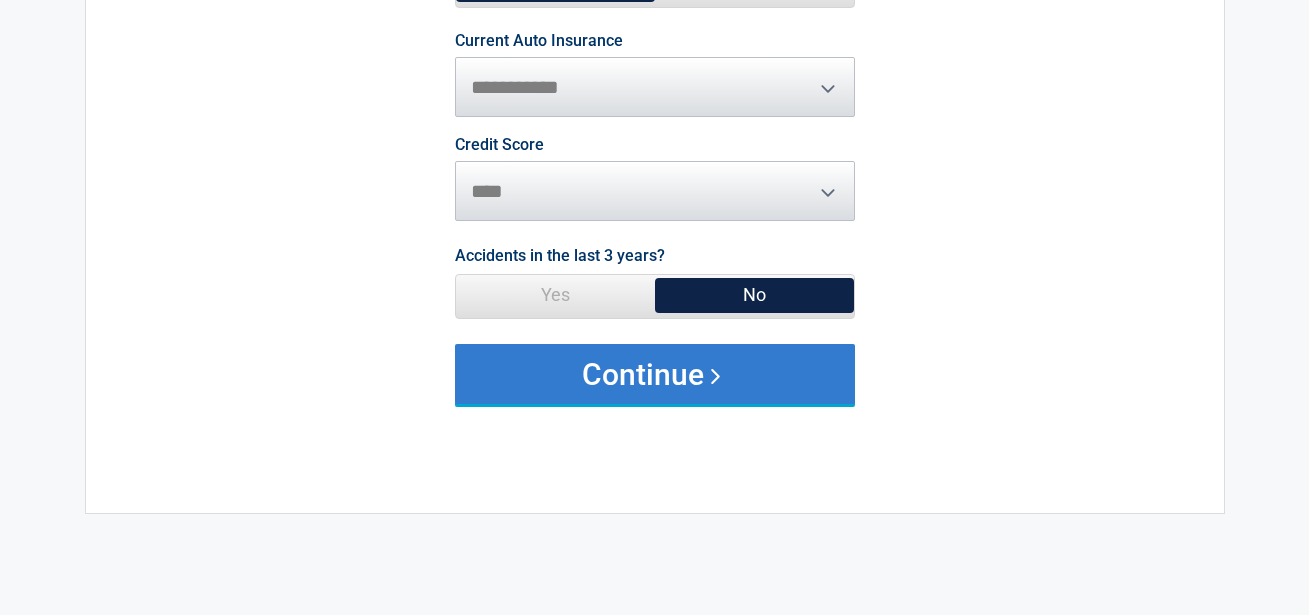 click on "Continue" at bounding box center [655, 374] 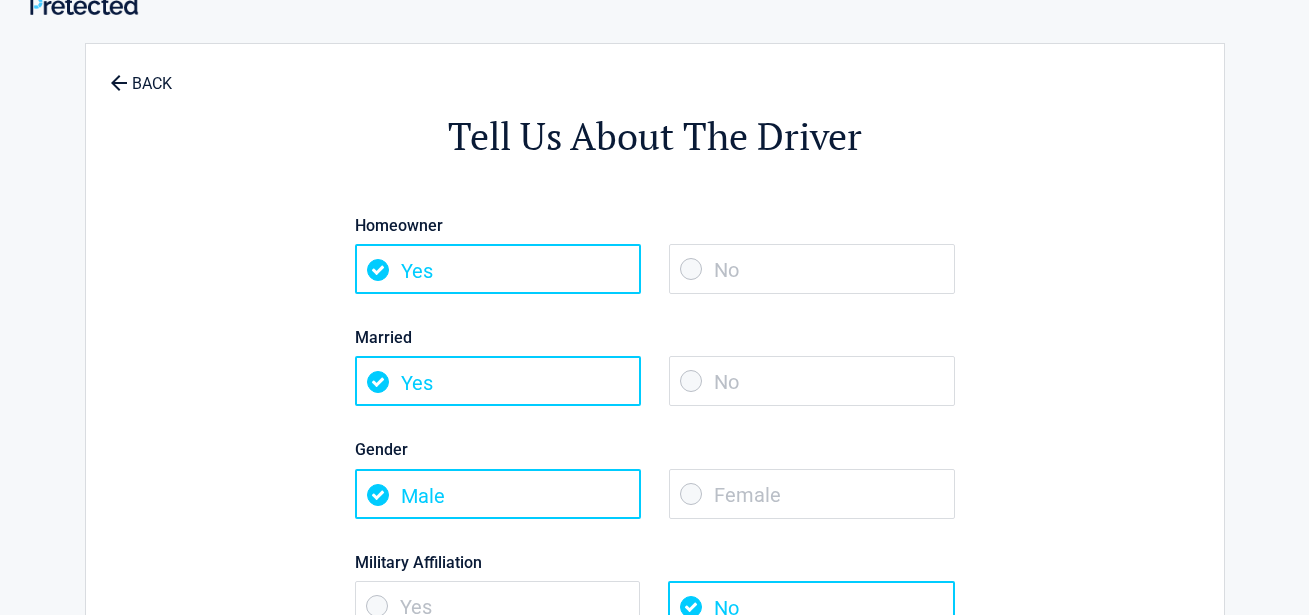 scroll, scrollTop: 0, scrollLeft: 0, axis: both 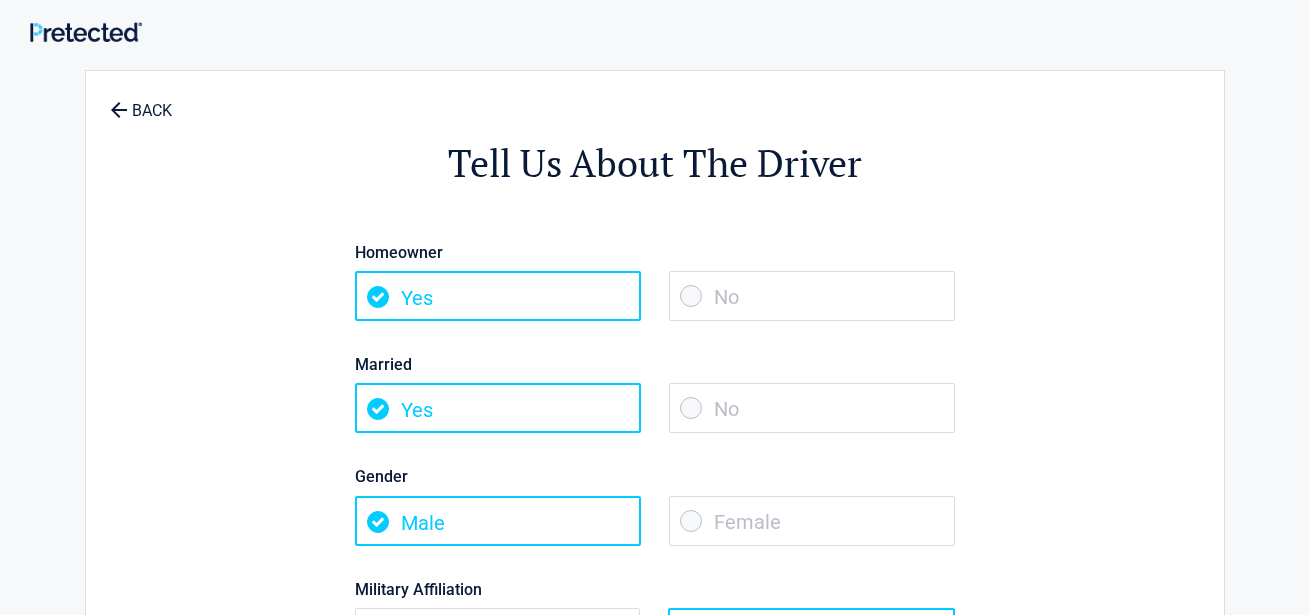 click on "No" at bounding box center [812, 296] 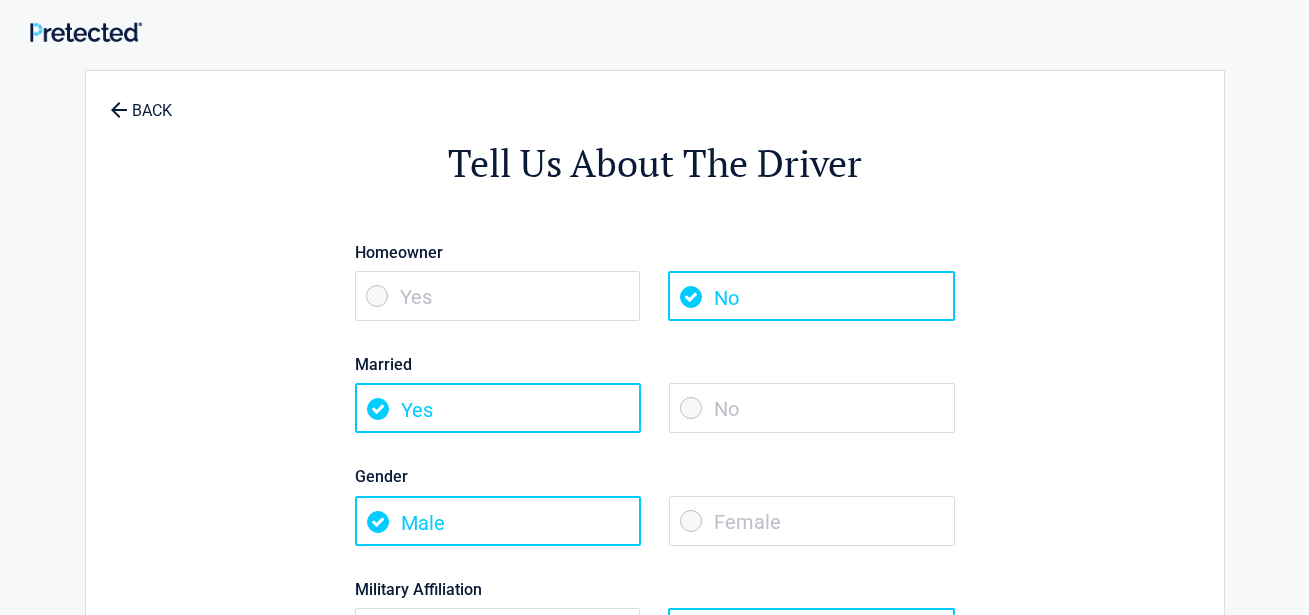 click on "No" at bounding box center [812, 408] 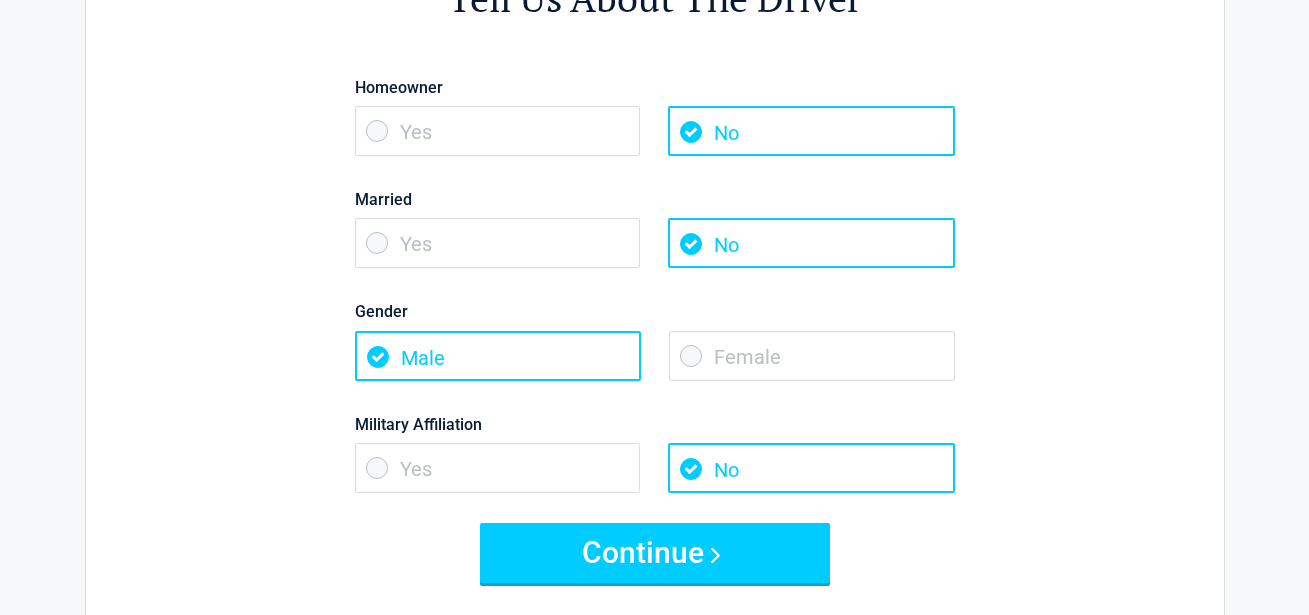 scroll, scrollTop: 168, scrollLeft: 0, axis: vertical 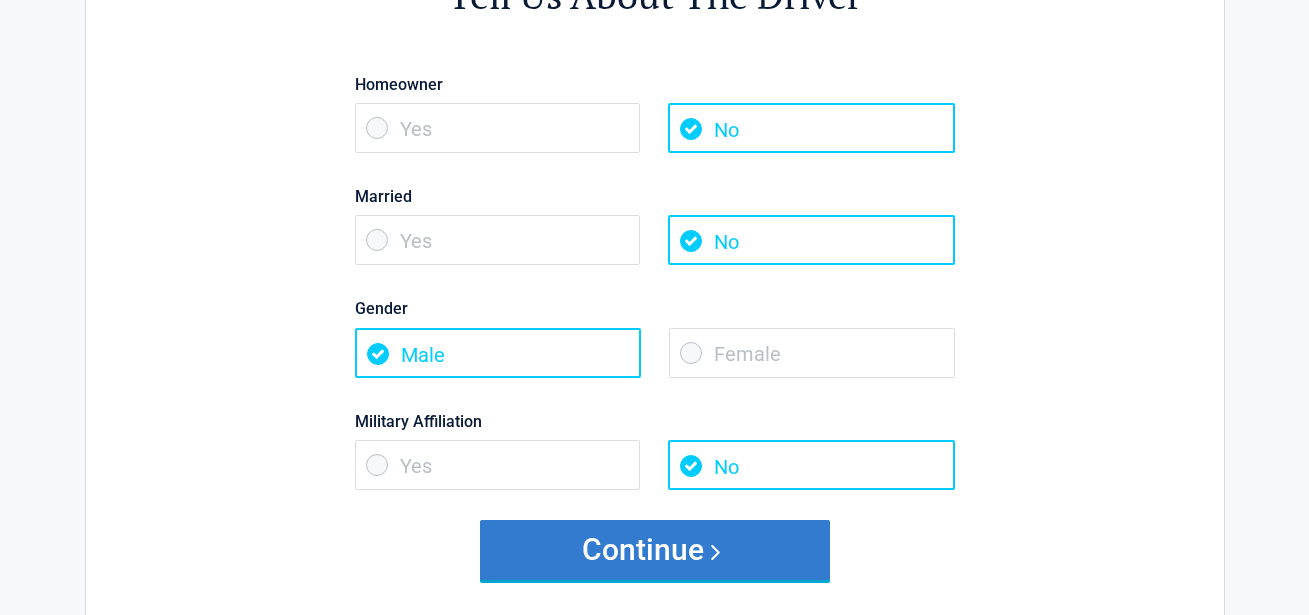 click on "Continue" at bounding box center [655, 550] 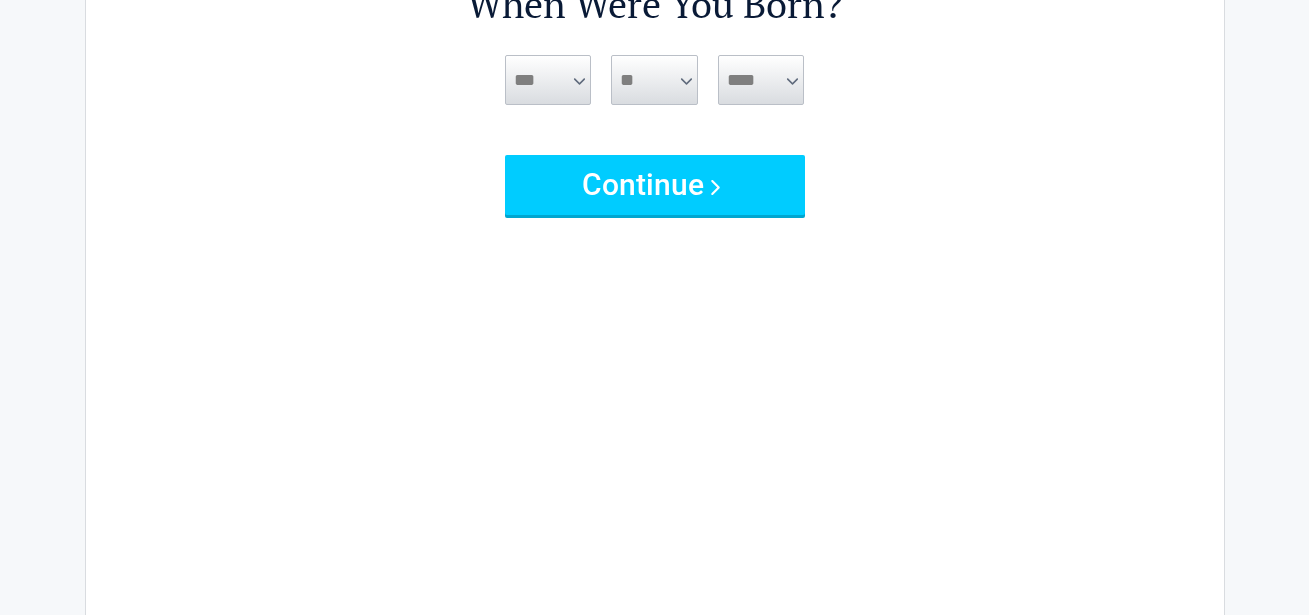 scroll, scrollTop: 0, scrollLeft: 0, axis: both 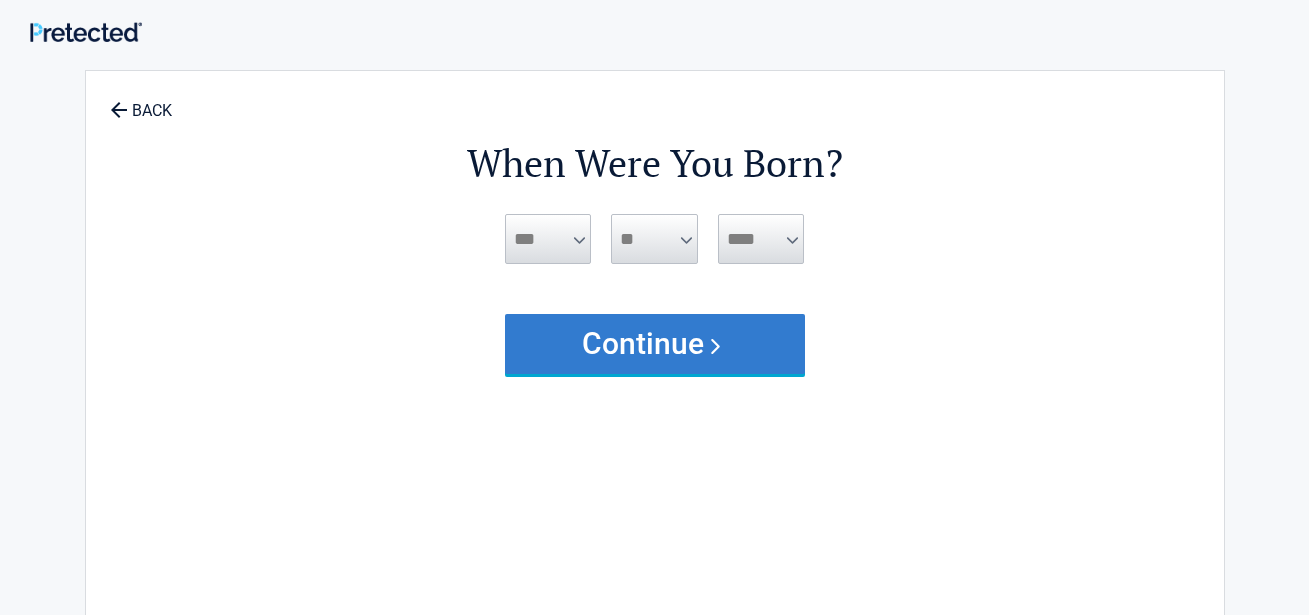 click on "Continue" at bounding box center [655, 344] 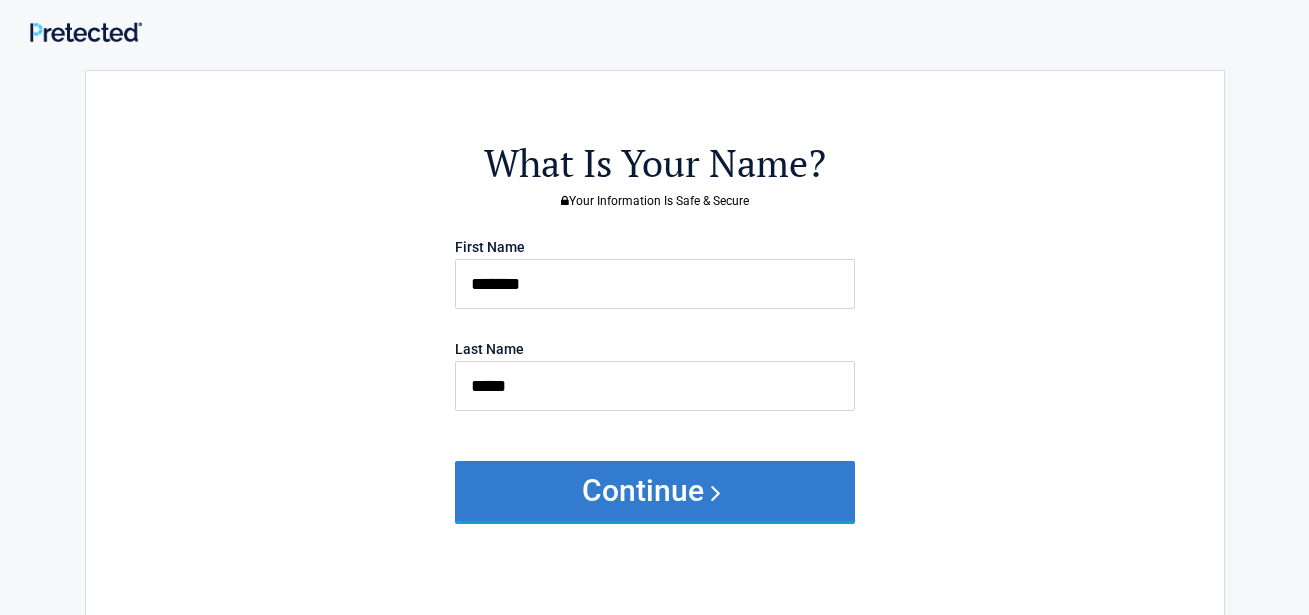 click on "Continue" at bounding box center (655, 491) 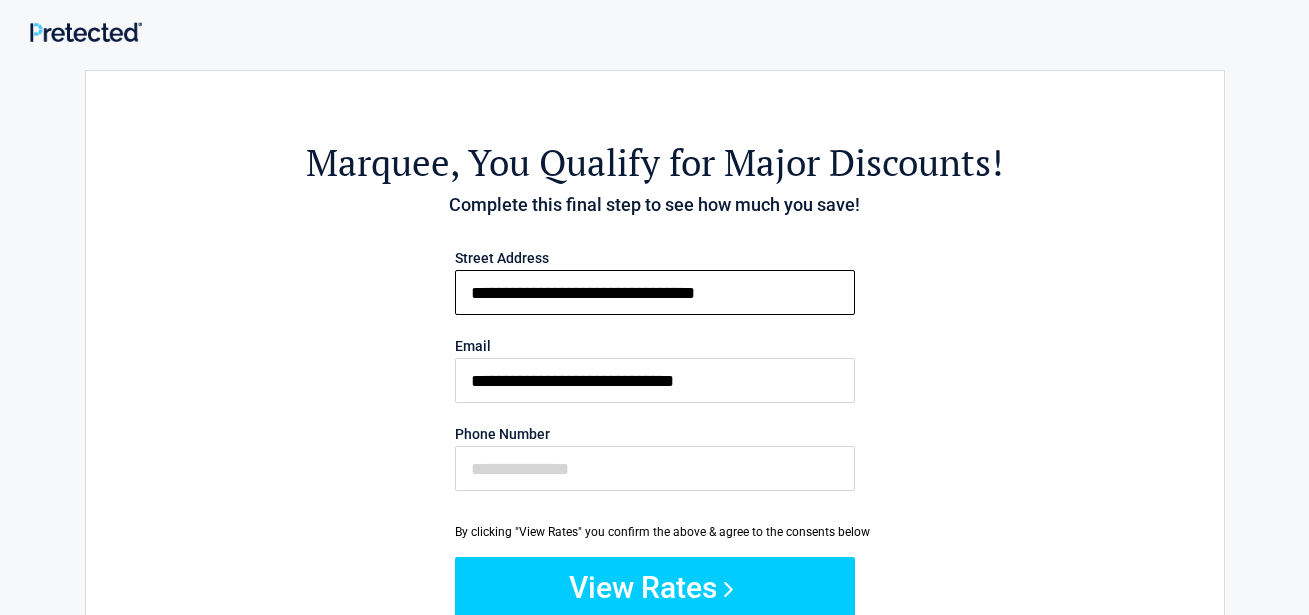 click on "**********" at bounding box center (655, 292) 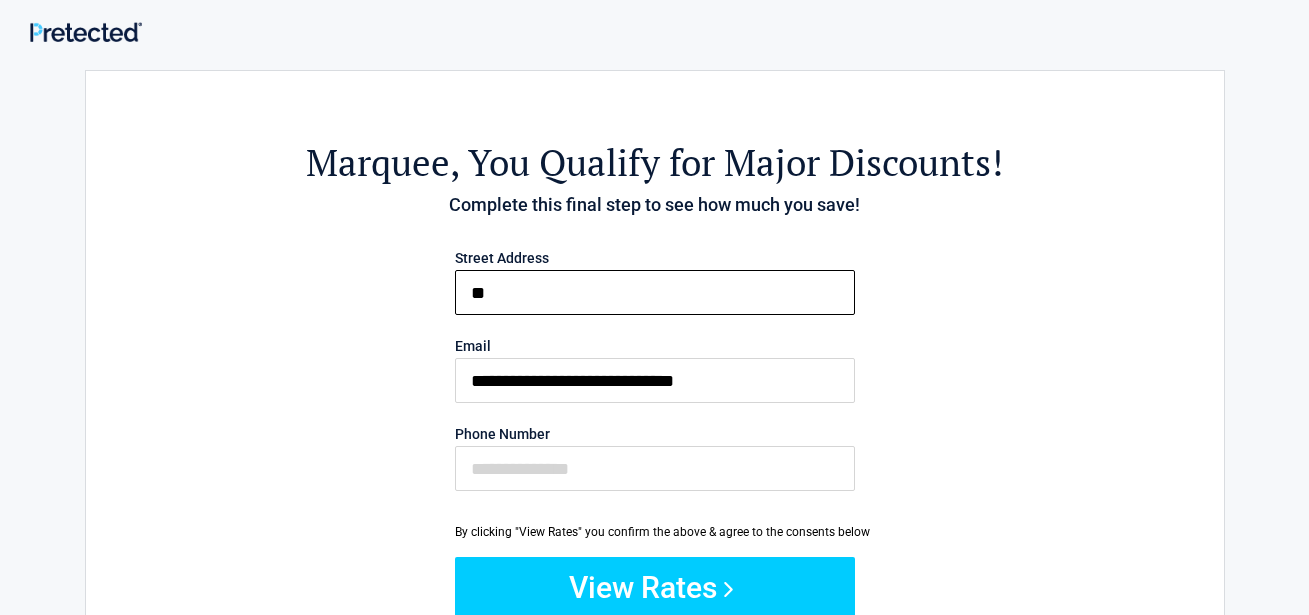 type on "*" 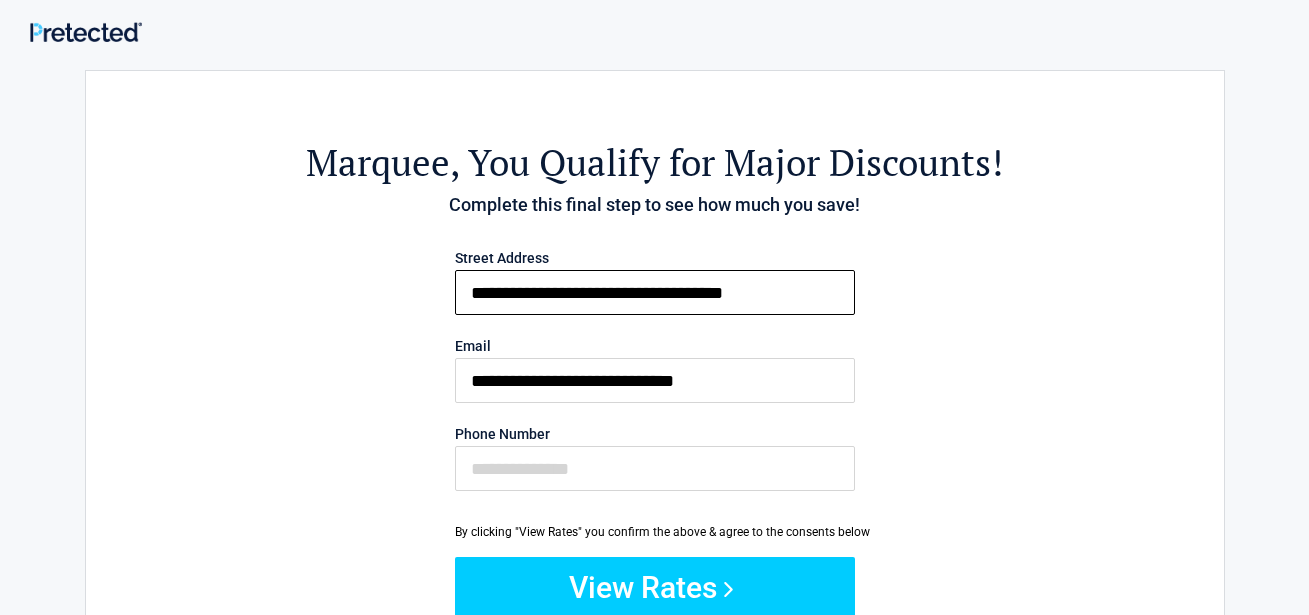 type on "**********" 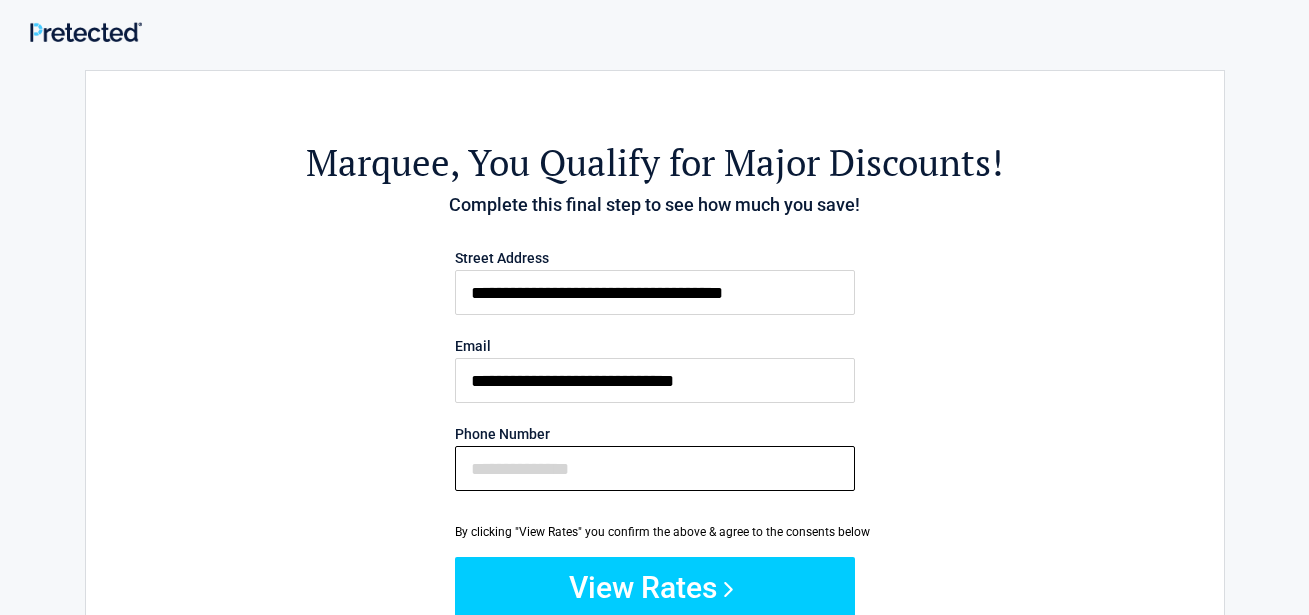 click on "Phone Number" at bounding box center [655, 468] 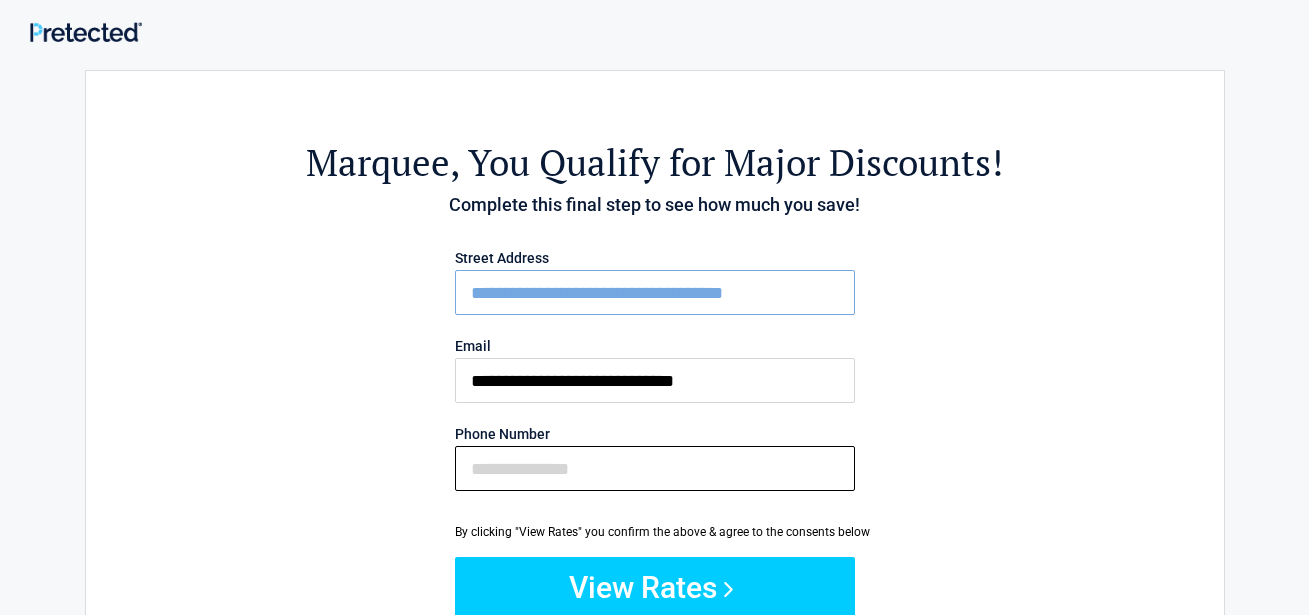 click on "Phone Number" at bounding box center [655, 468] 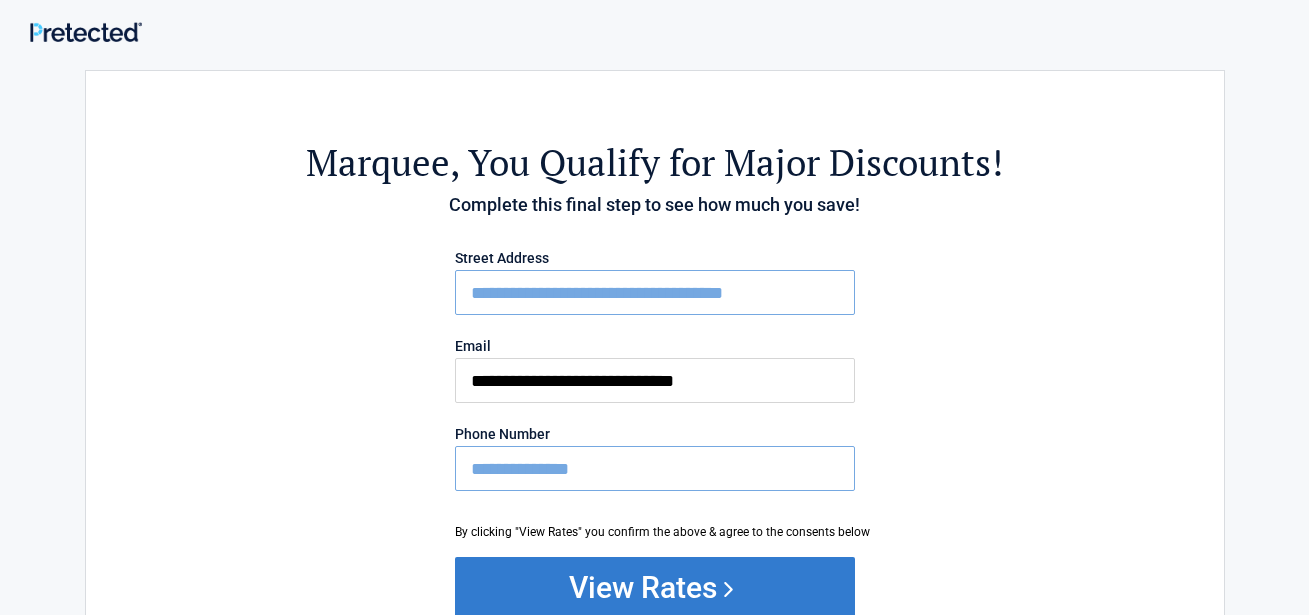 click on "View Rates" at bounding box center (655, 587) 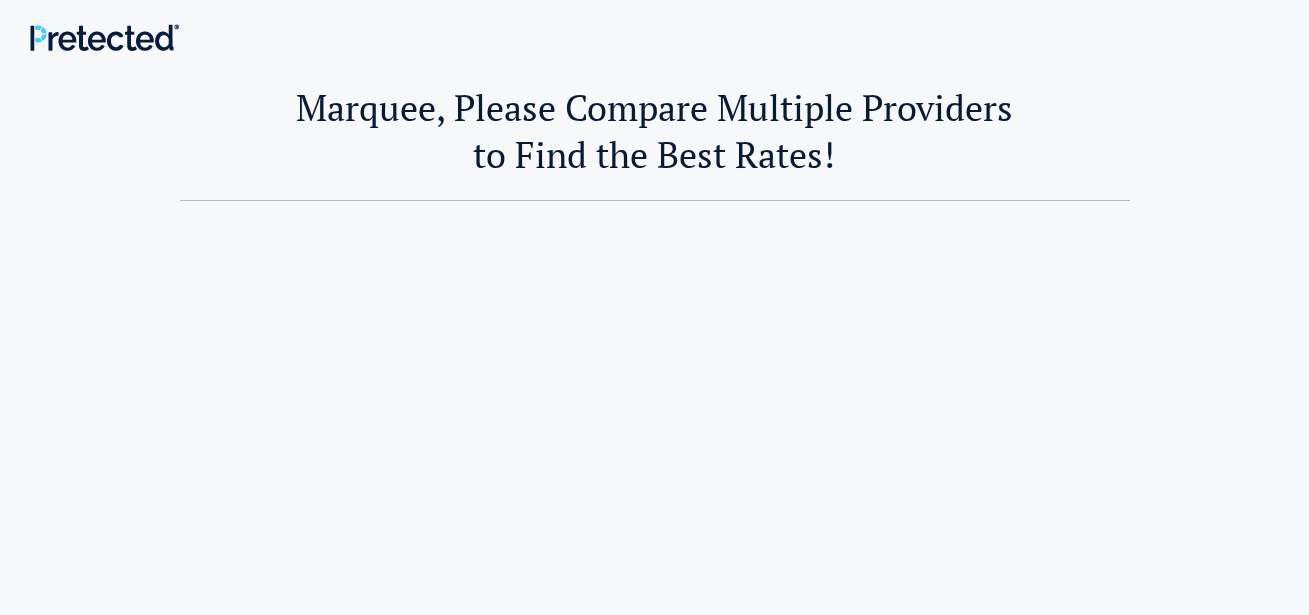 scroll, scrollTop: 0, scrollLeft: 0, axis: both 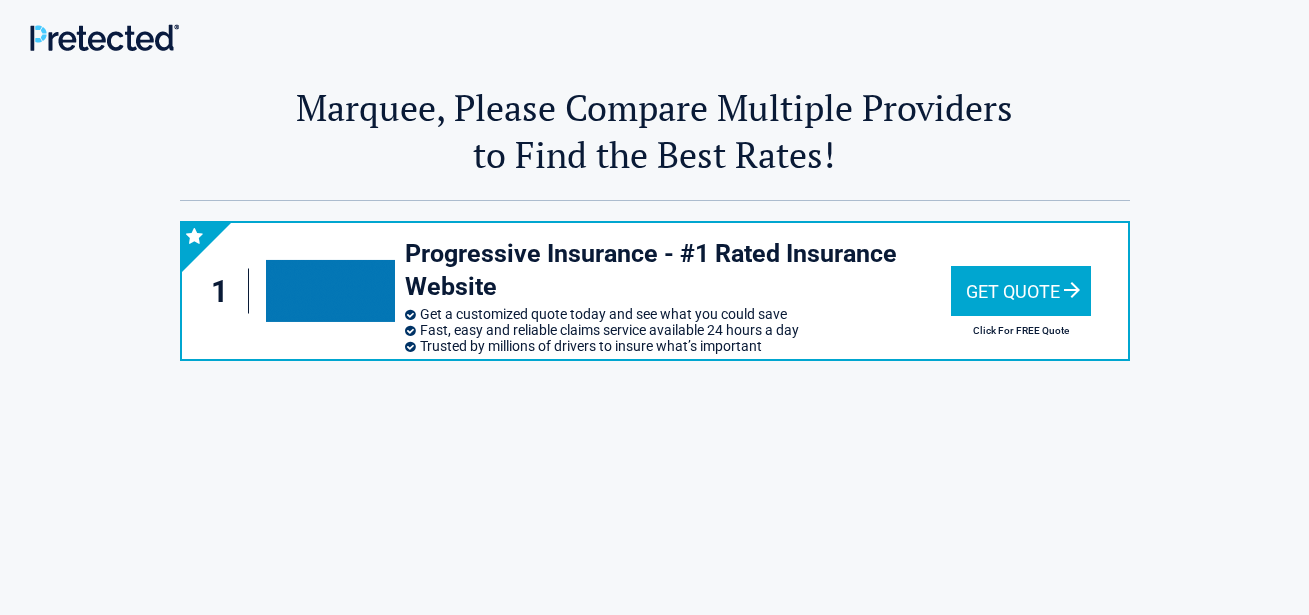 click on "Get Quote" at bounding box center [1021, 291] 